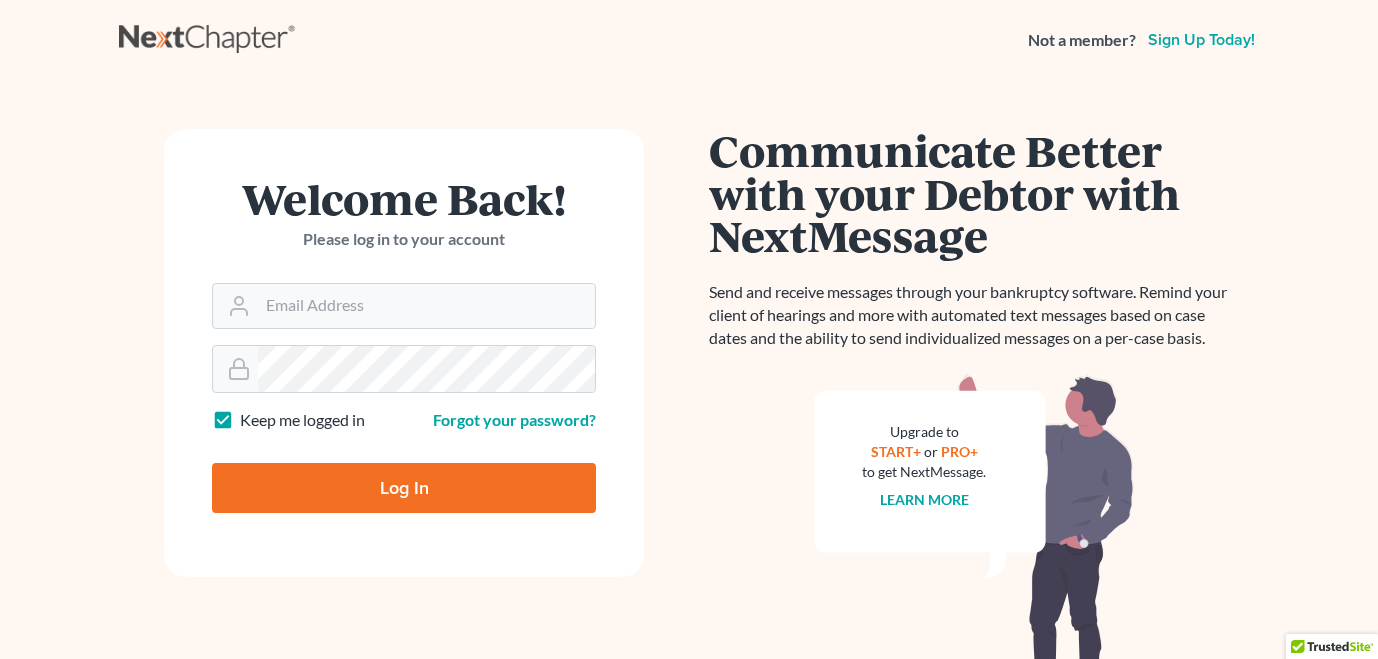 scroll, scrollTop: 0, scrollLeft: 0, axis: both 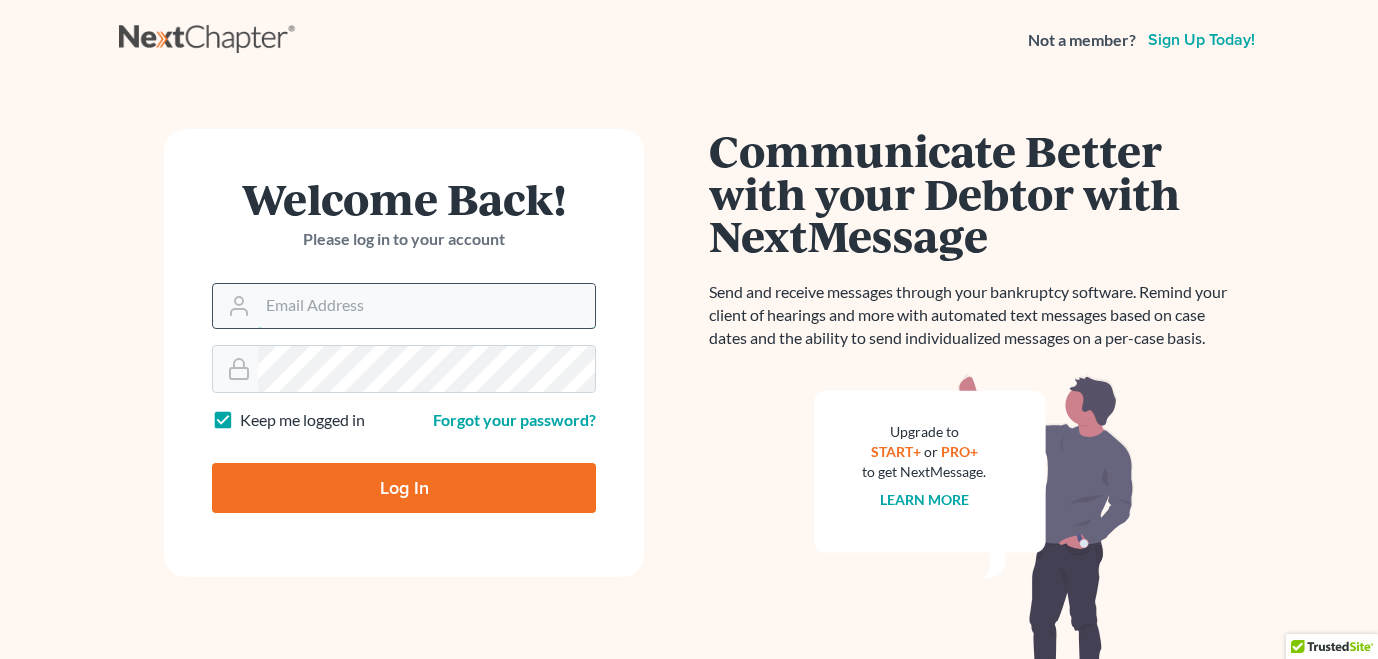 click on "Email Address" at bounding box center [426, 306] 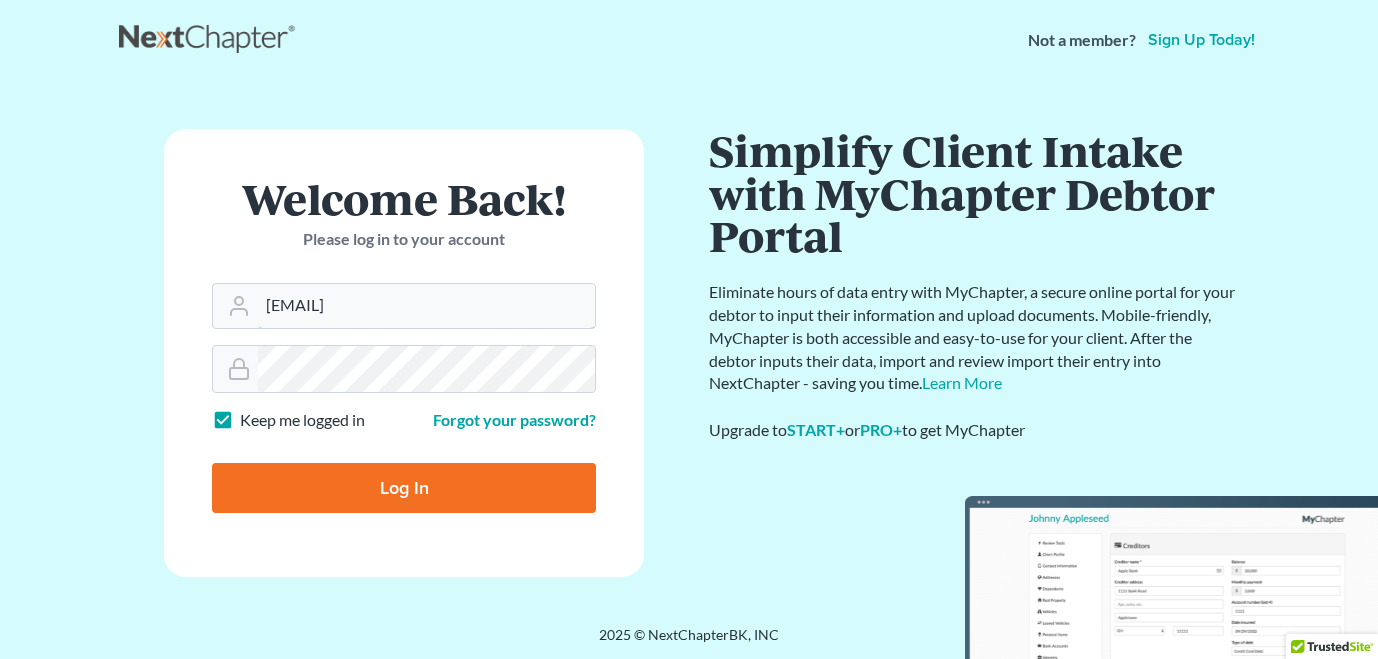 type on "pdevrieslaw@gmail.com" 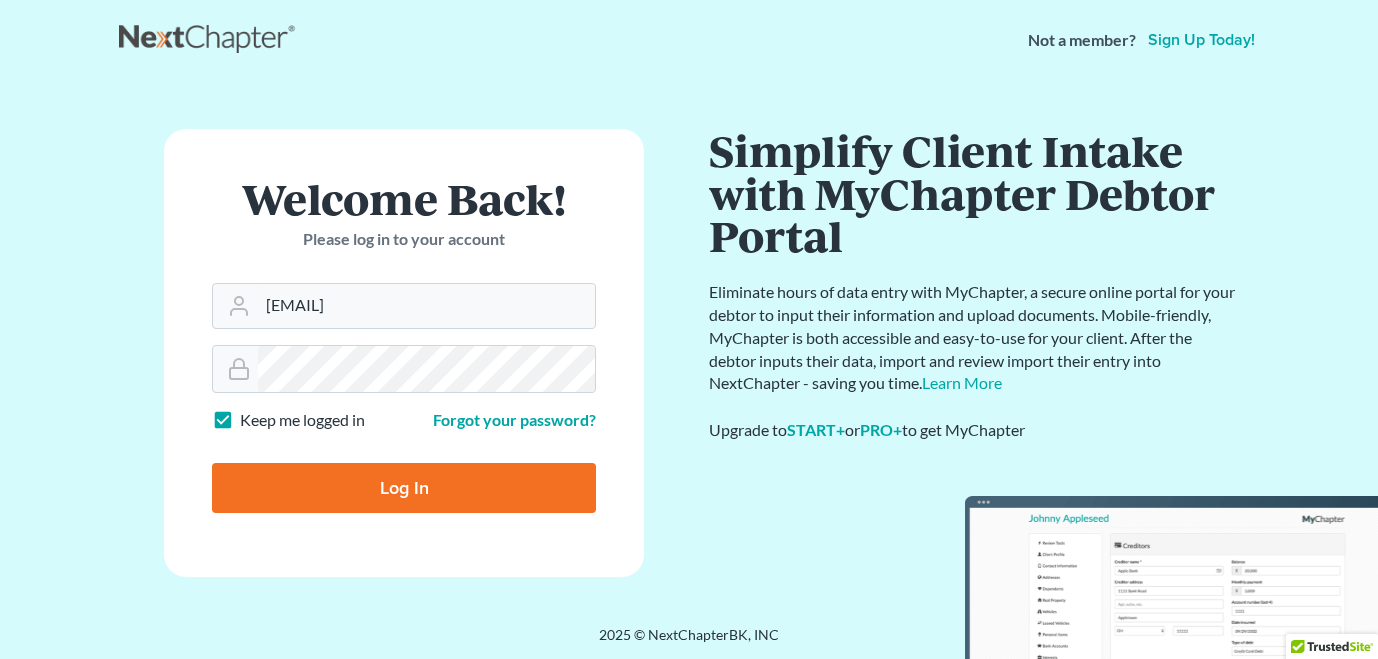 click on "Log In" at bounding box center [404, 488] 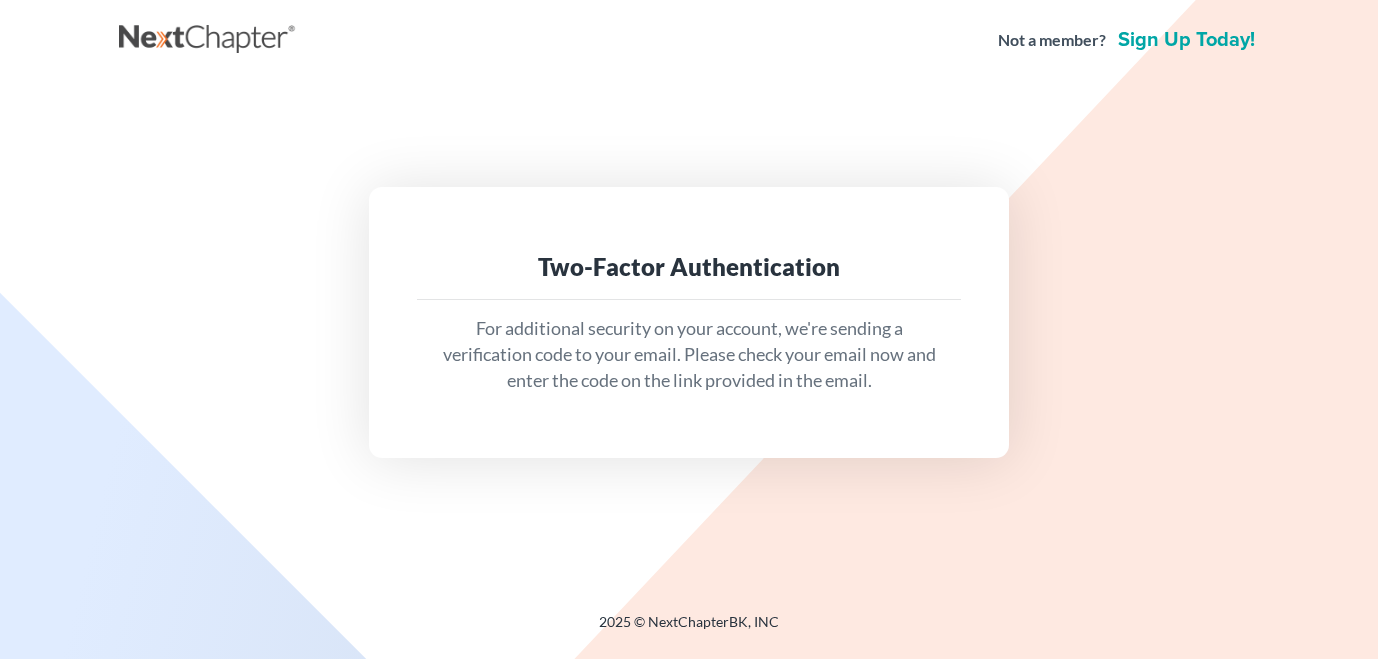 scroll, scrollTop: 0, scrollLeft: 0, axis: both 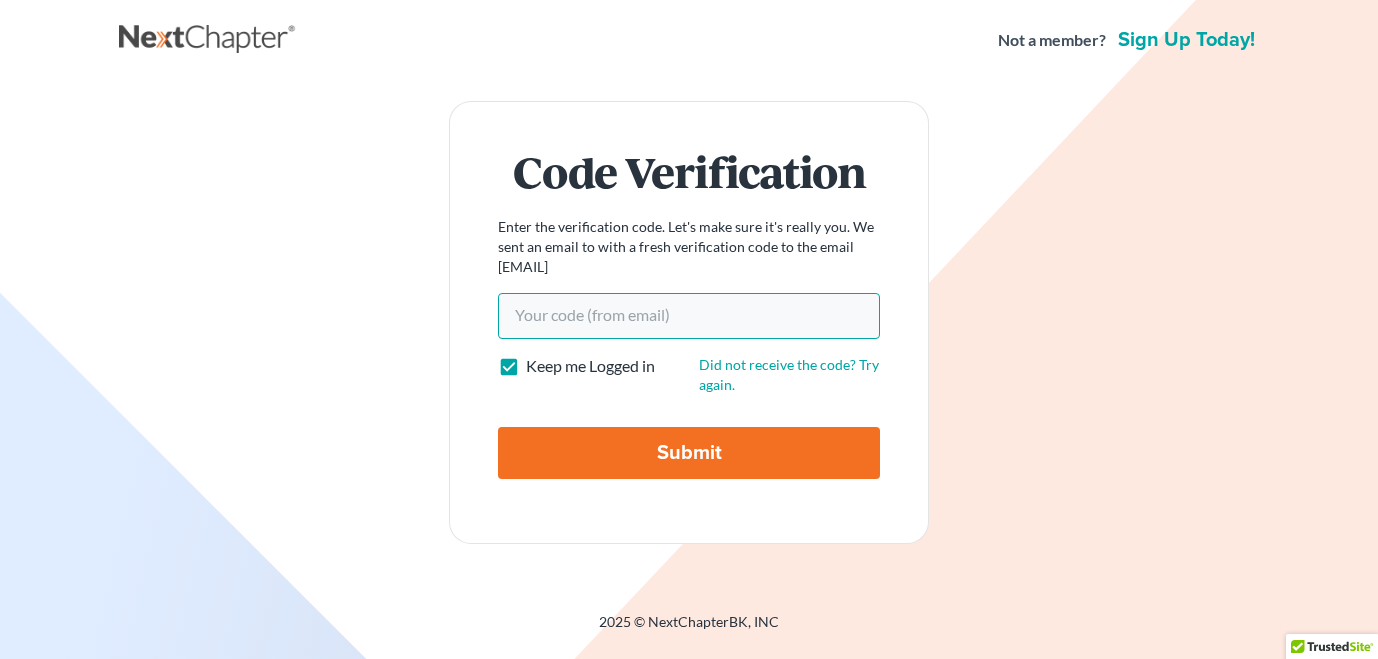 click on "Your code(from email)" at bounding box center (689, 316) 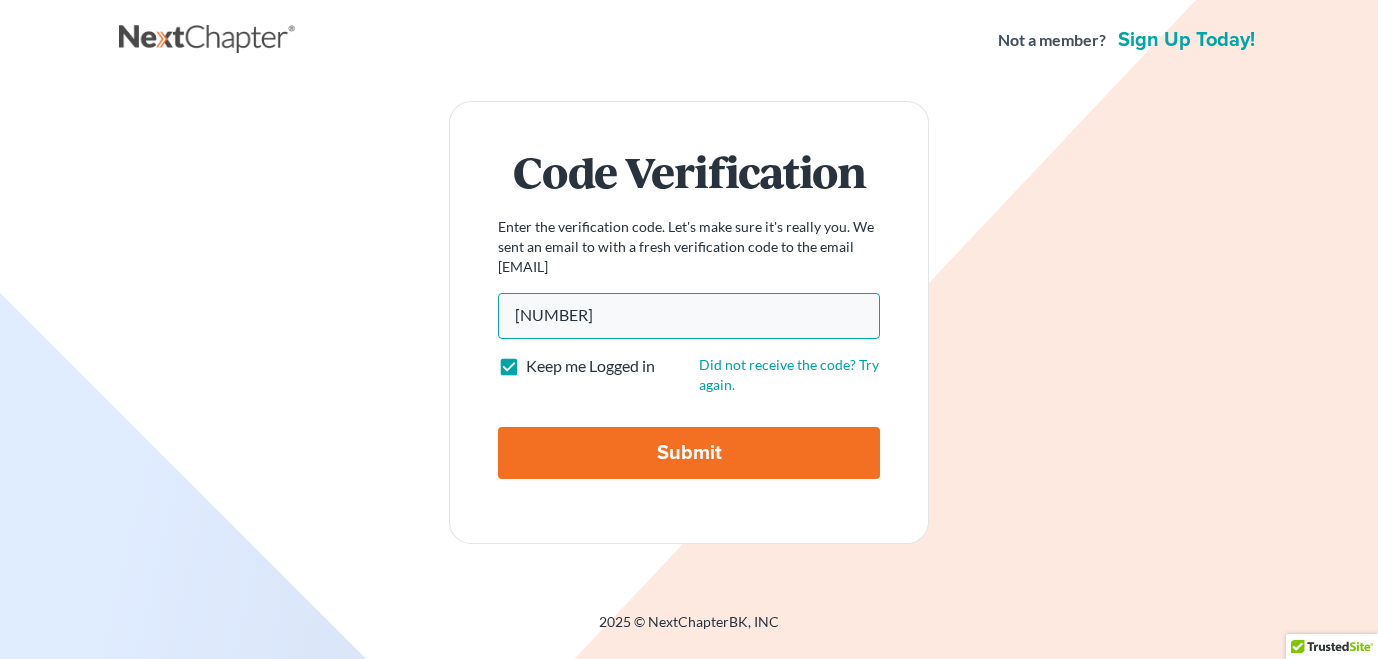 type on "[NUMBER]" 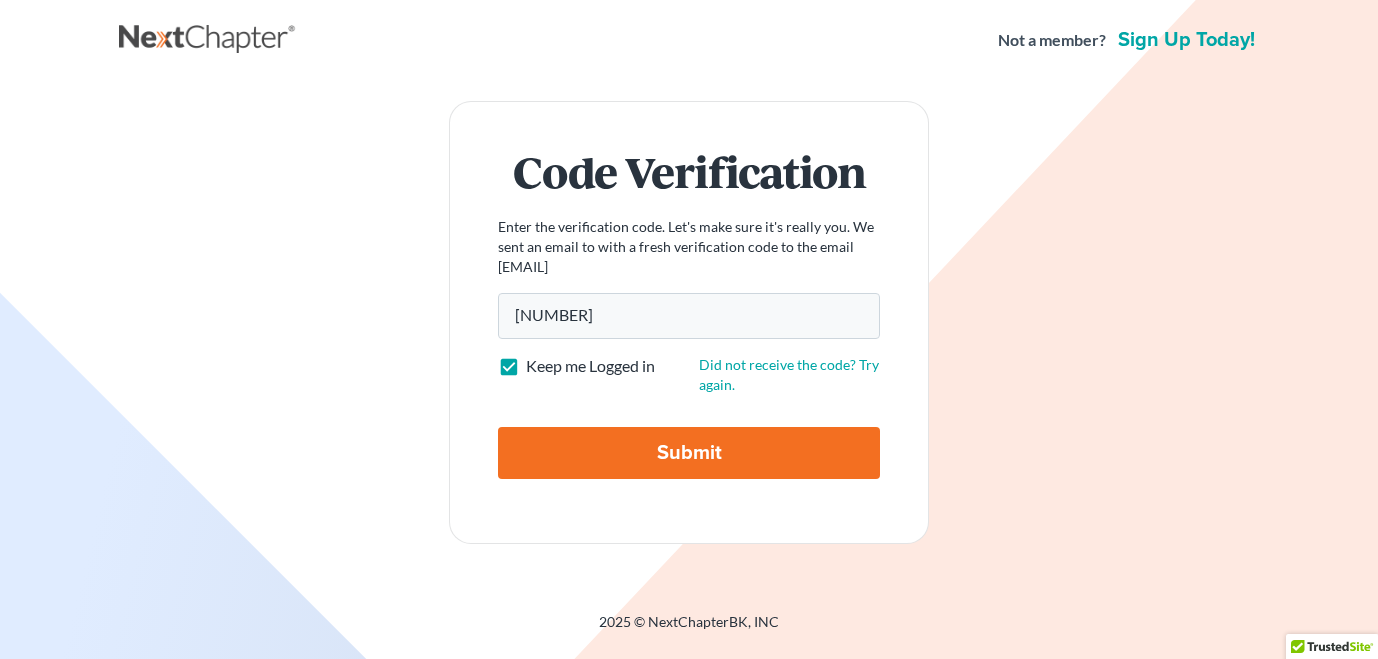 click on "Submit" at bounding box center [689, 453] 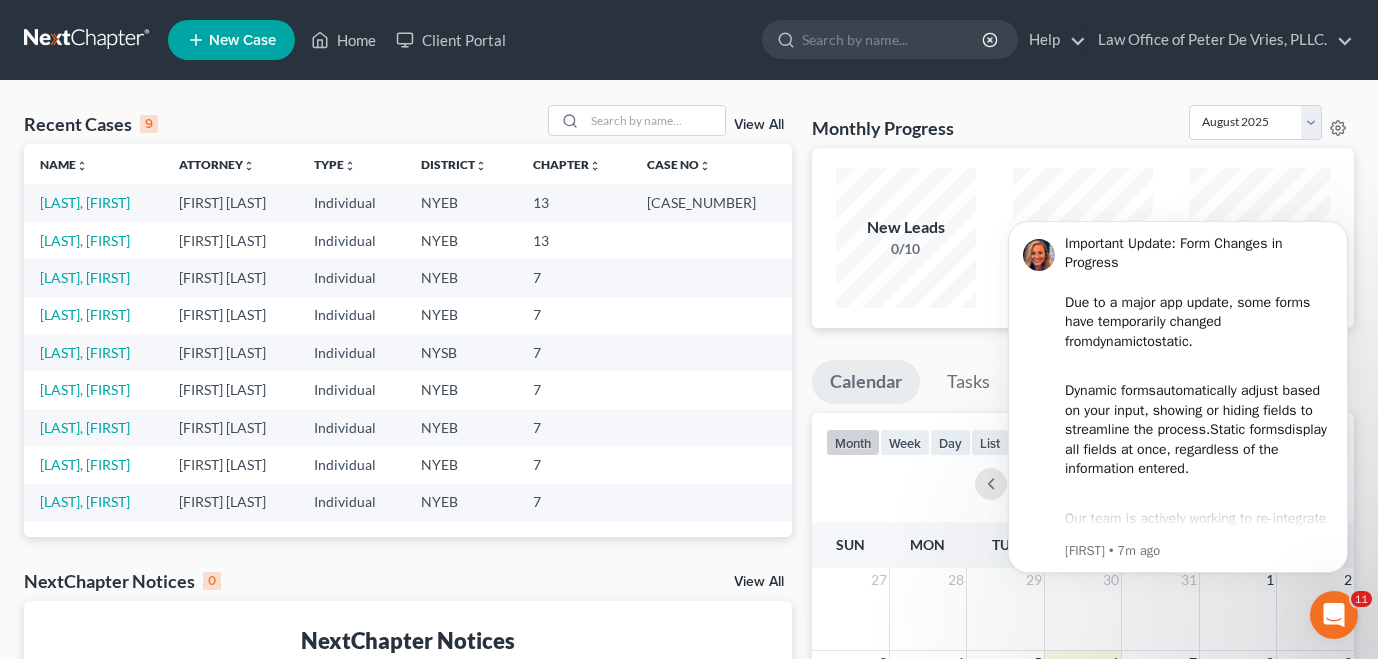 scroll, scrollTop: 0, scrollLeft: 0, axis: both 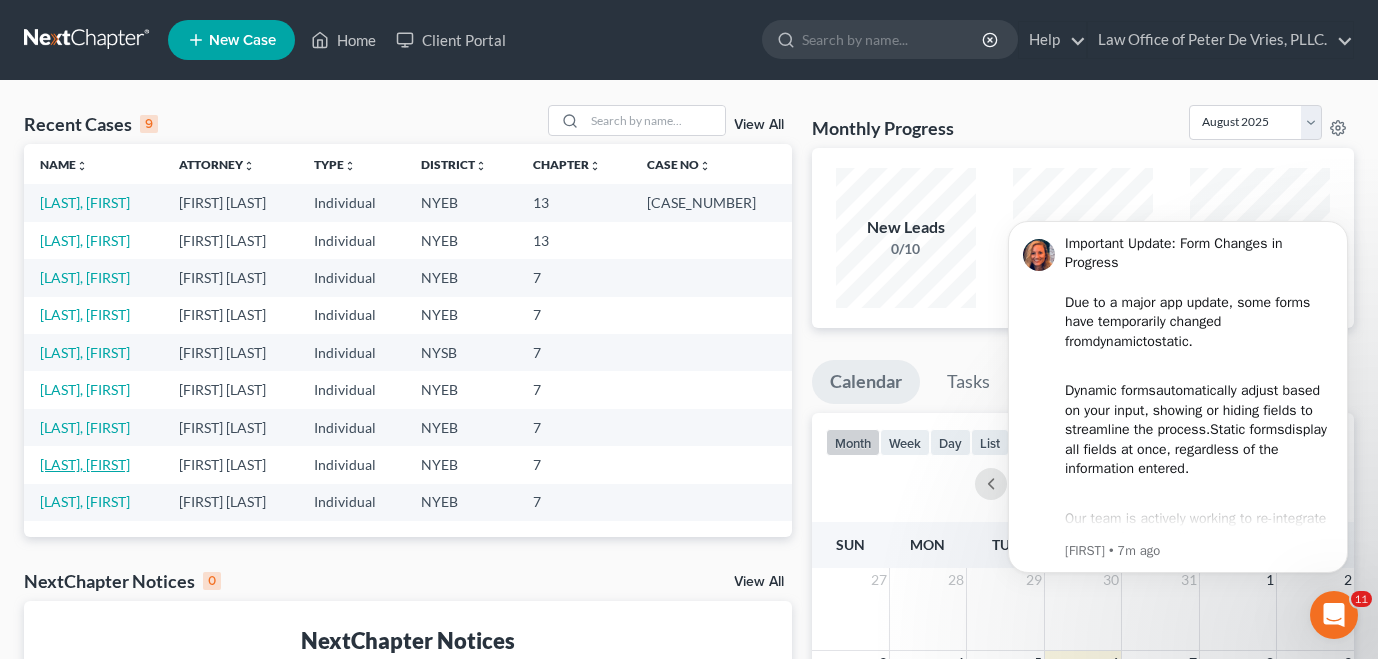 click on "De Vries, Daniel" at bounding box center [85, 464] 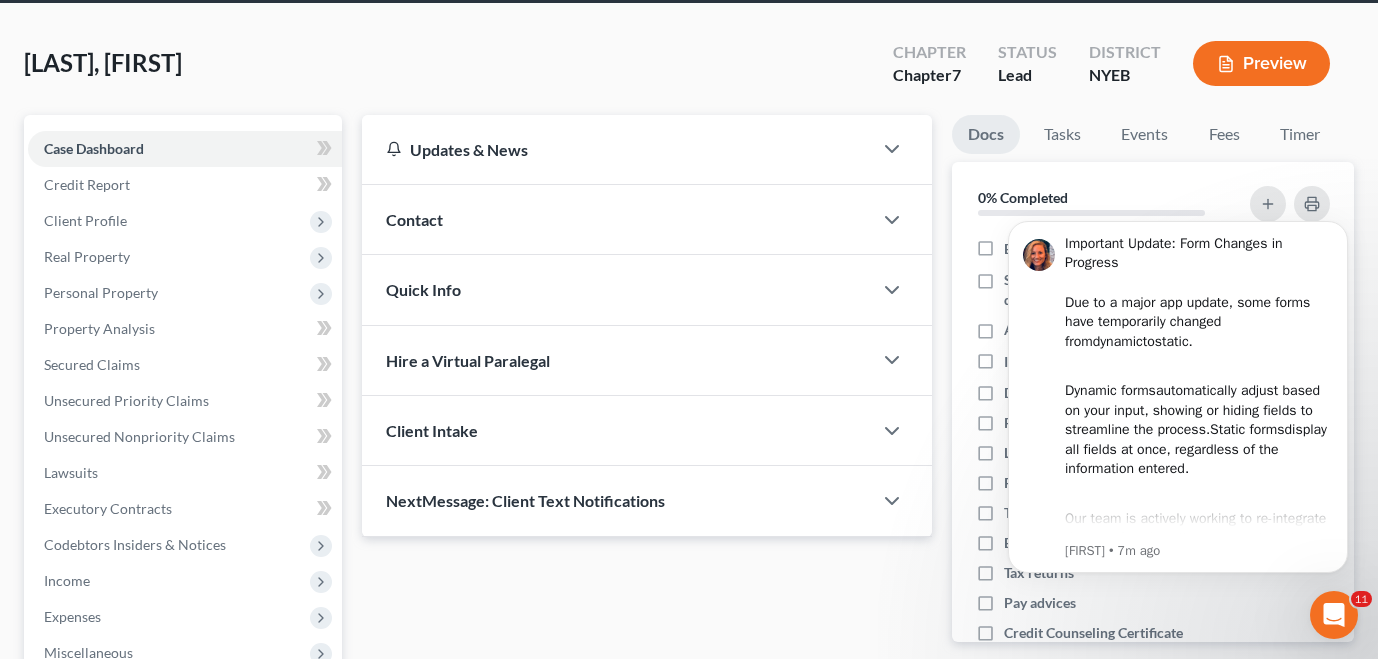scroll, scrollTop: 86, scrollLeft: 0, axis: vertical 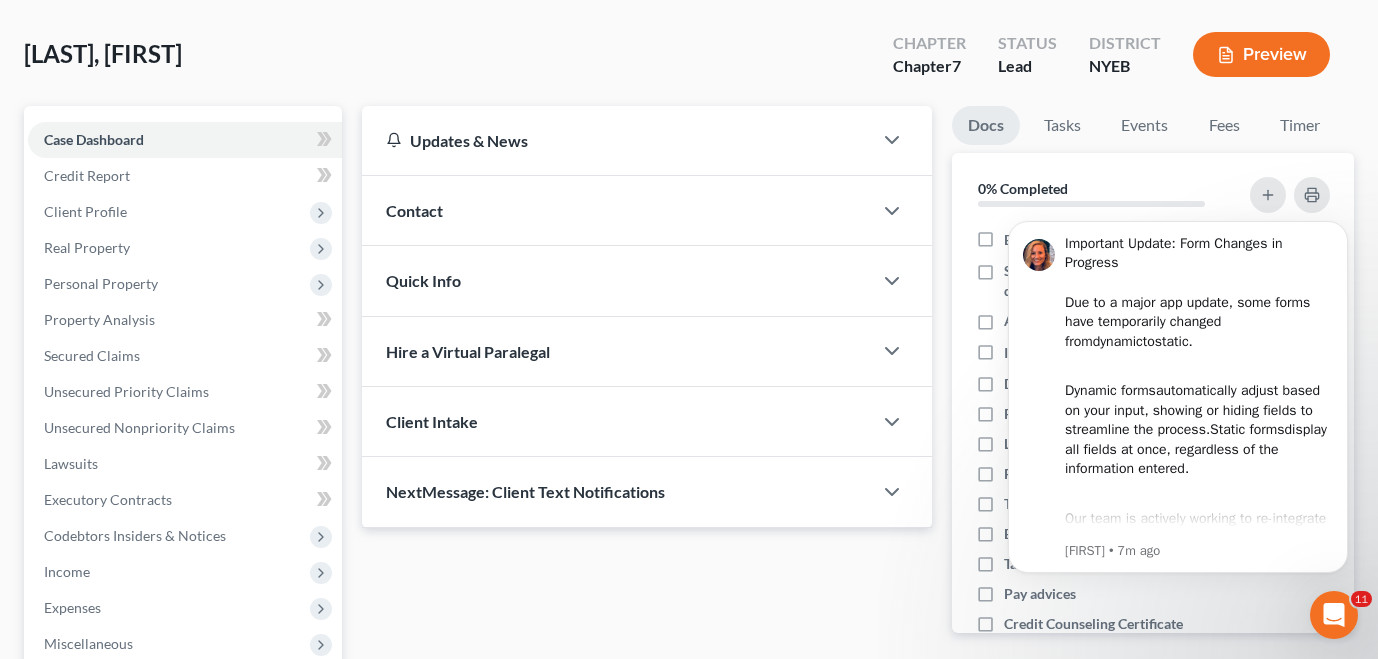 click on "De Vries, Daniel Upgraded Chapter Chapter  7 Status Lead District NYEB Preview" at bounding box center [689, 62] 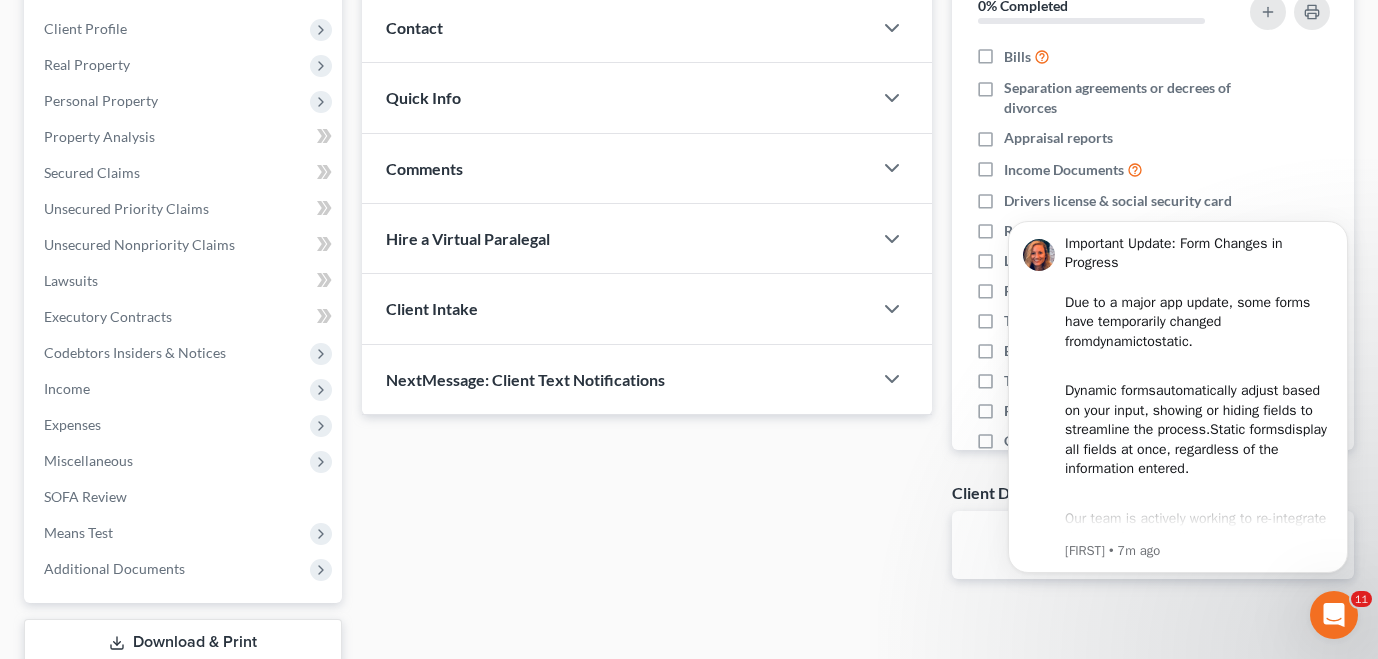 scroll, scrollTop: 0, scrollLeft: 0, axis: both 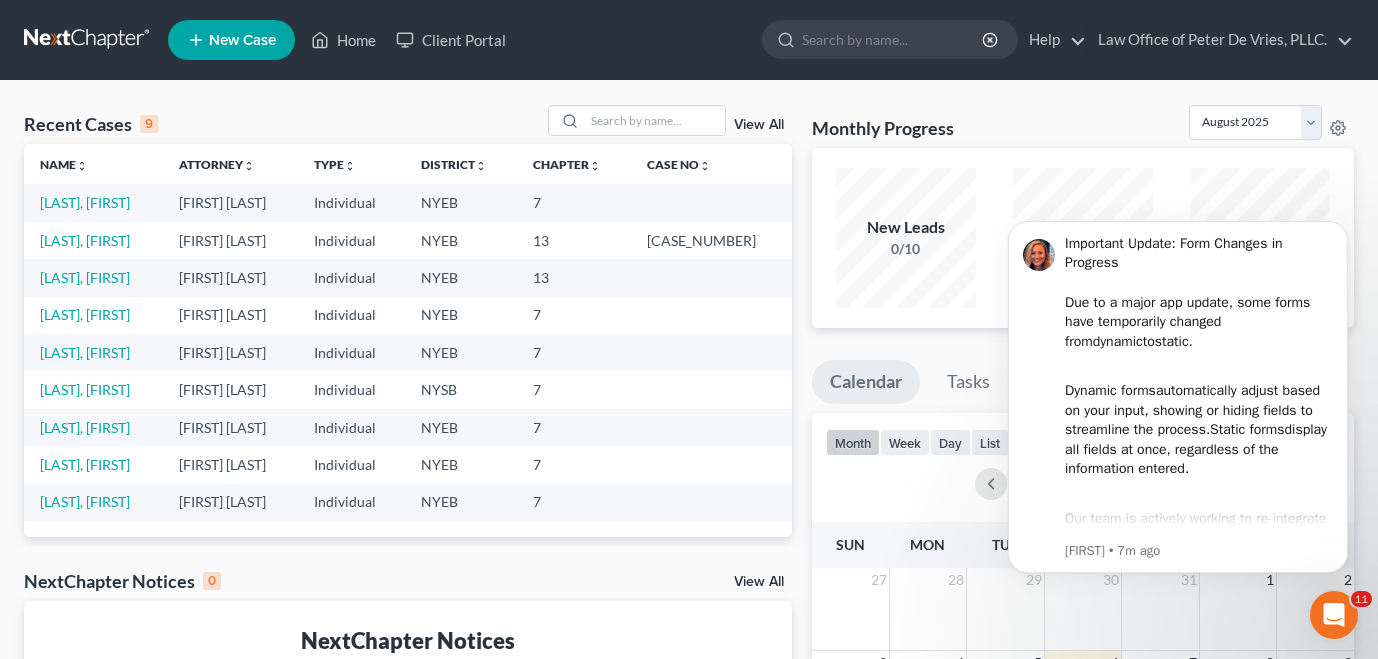 click on "New Case" at bounding box center [242, 40] 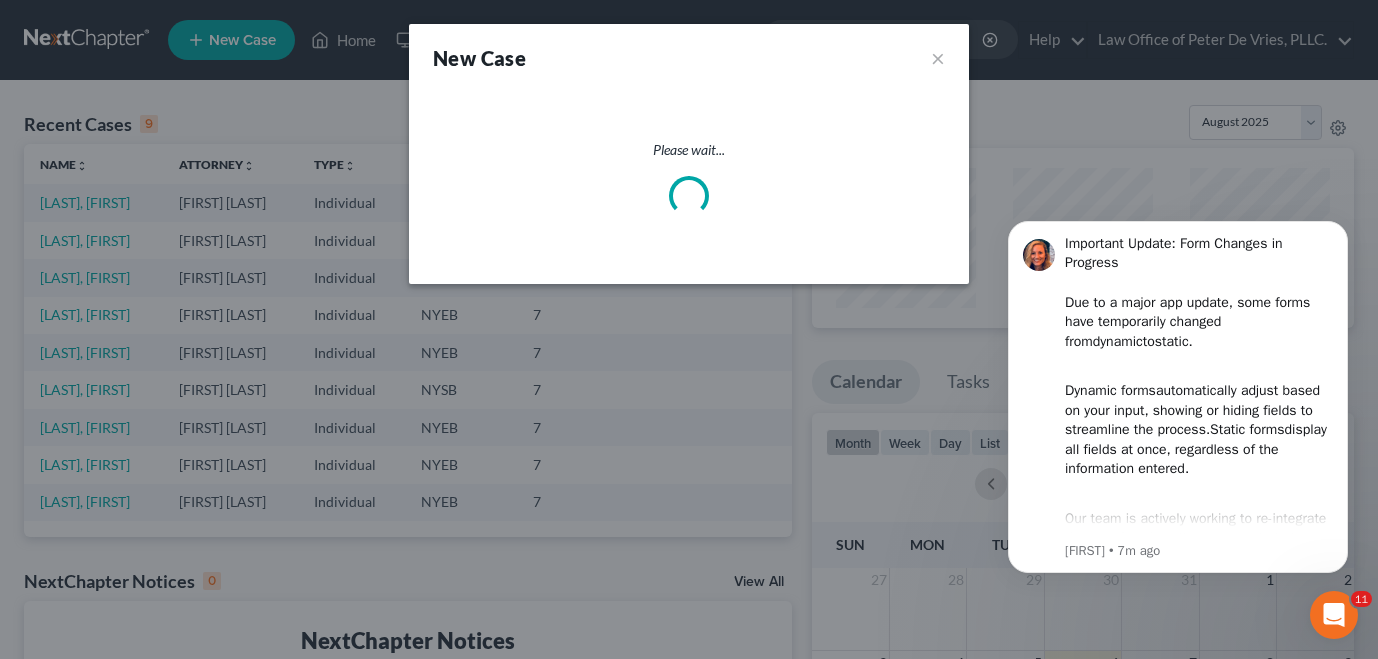 select on "53" 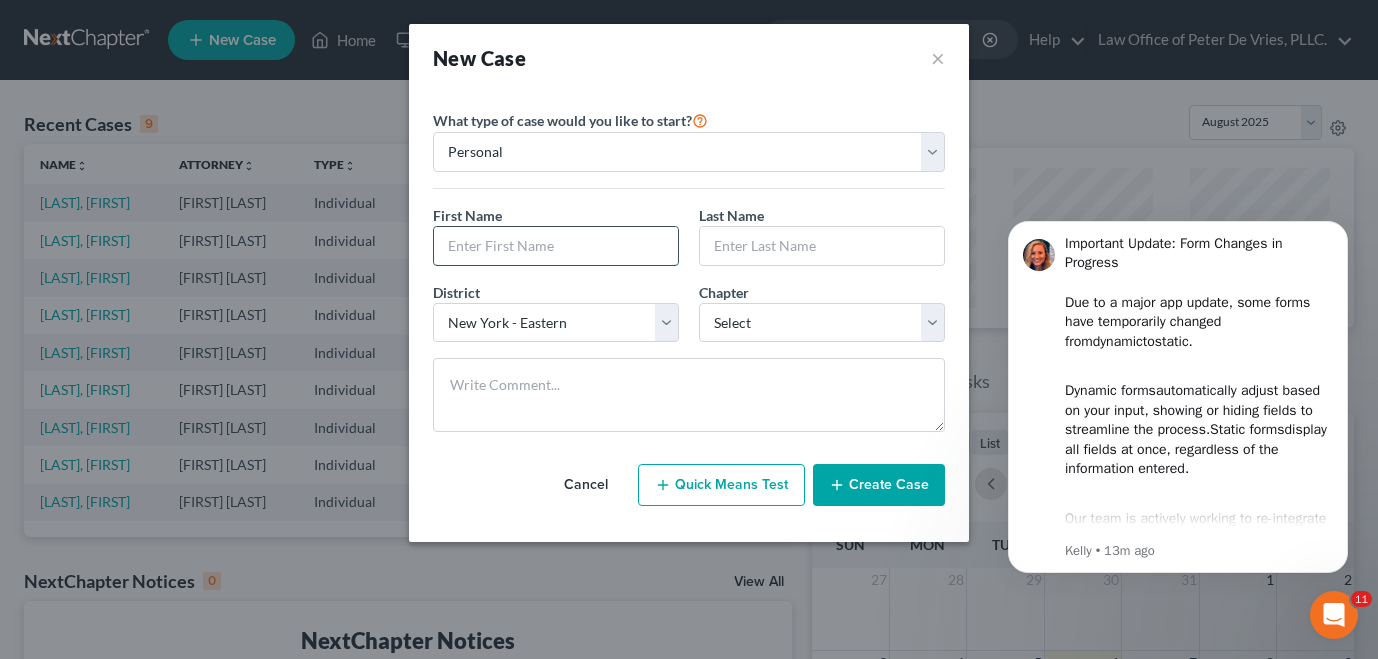 click at bounding box center [556, 246] 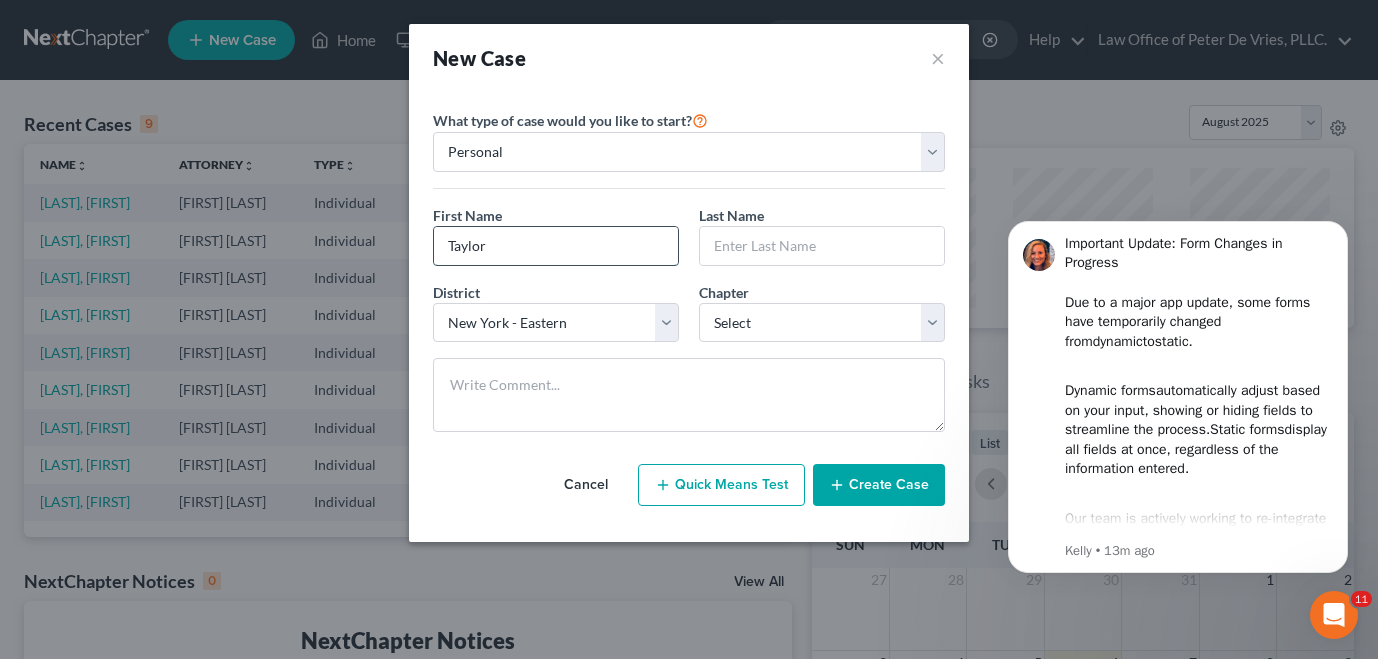 type on "Taylor" 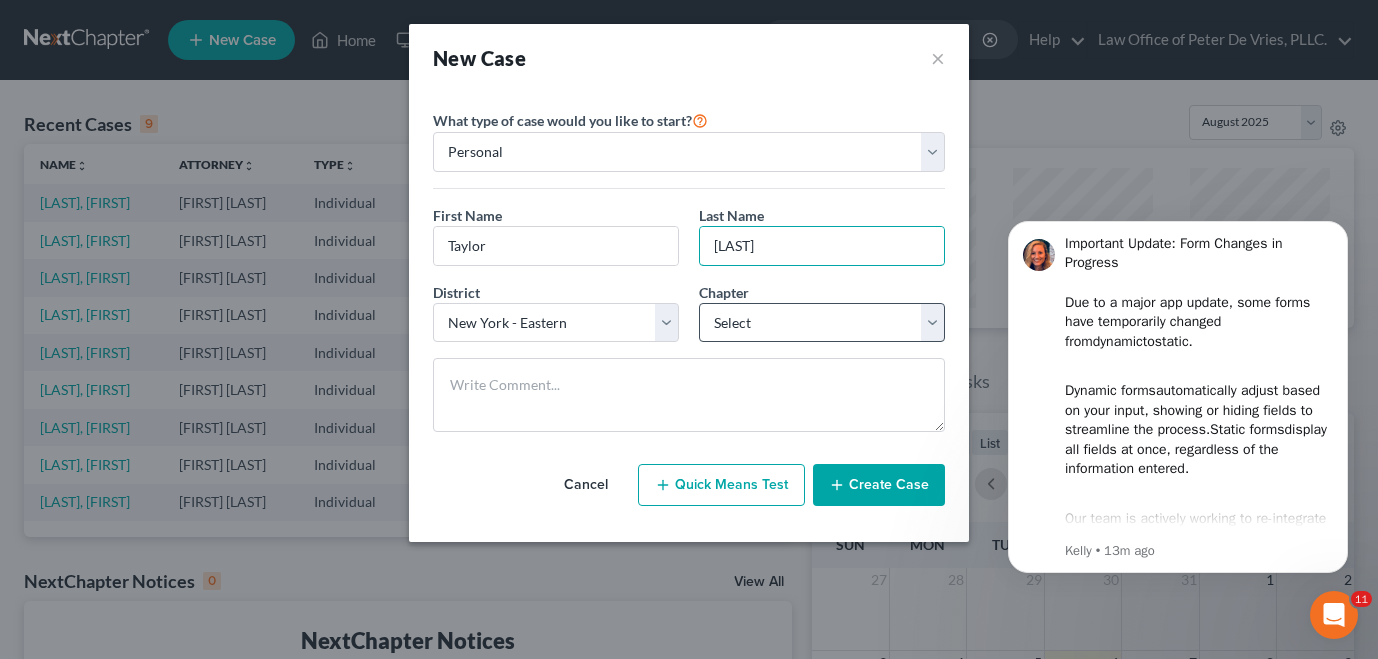 type on "Juarez" 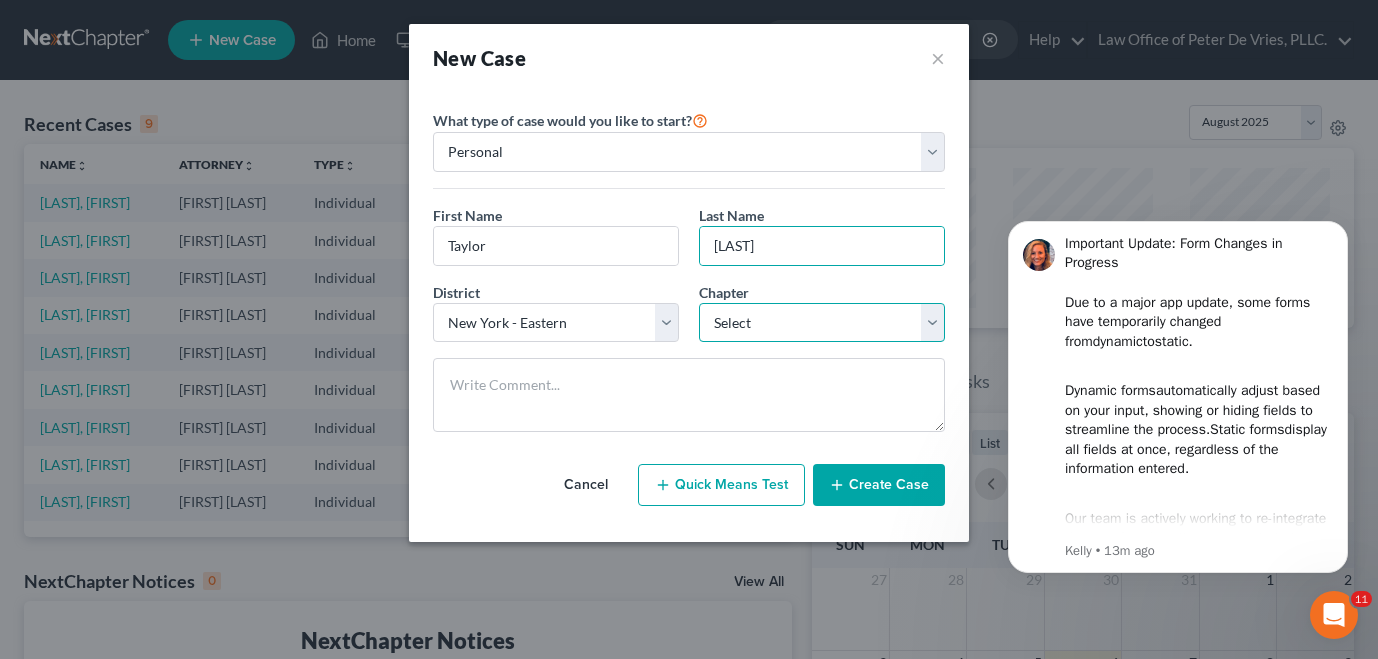 click on "Select 7 11 12 13" at bounding box center (822, 323) 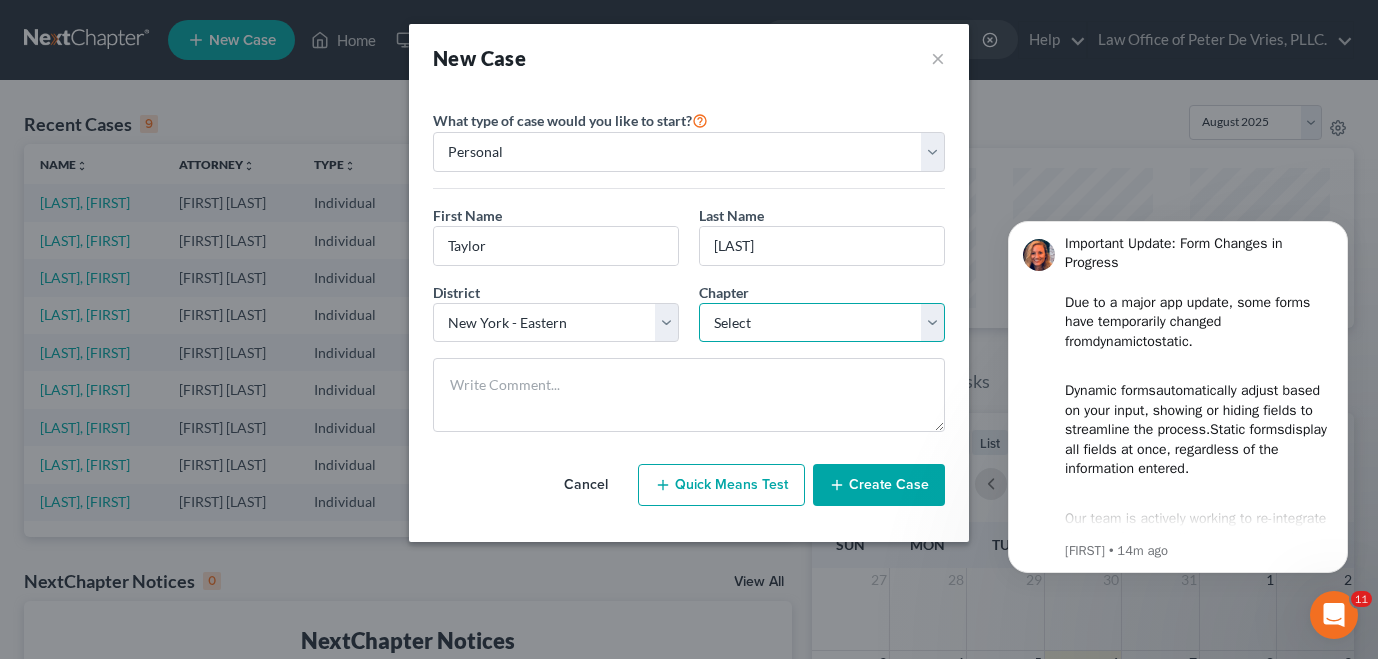 select on "0" 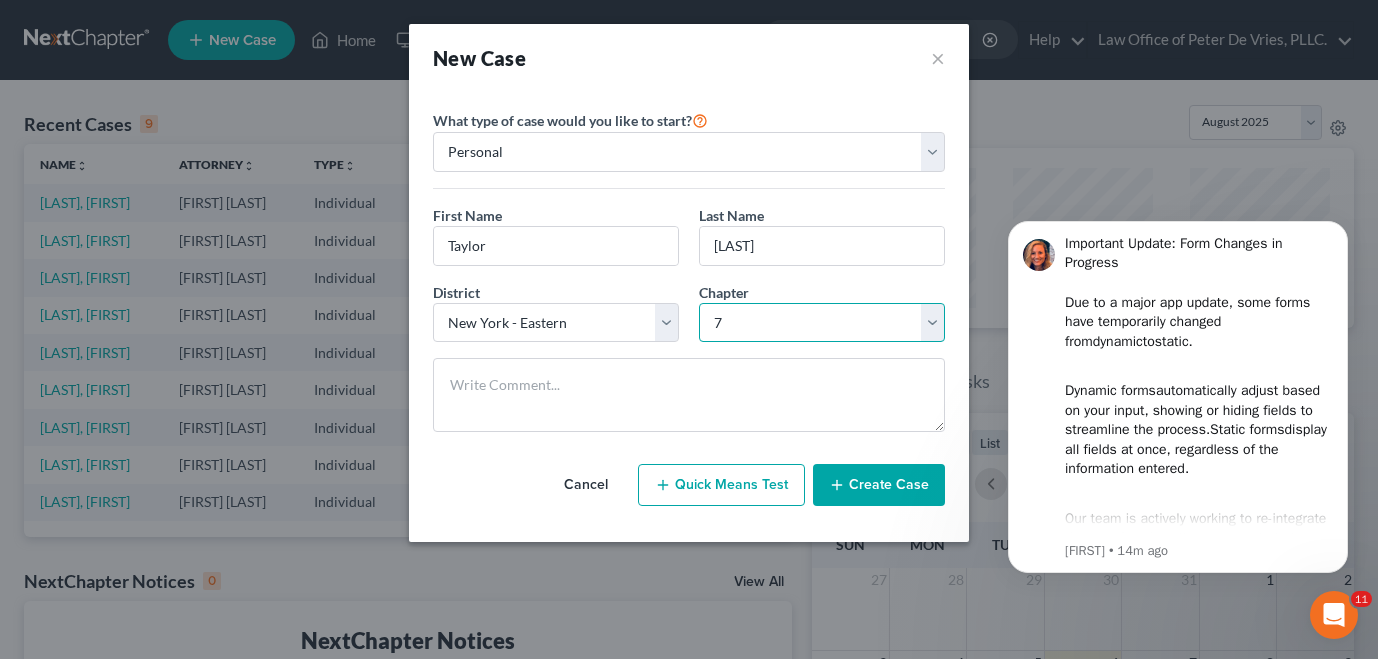 click on "7" at bounding box center [0, 0] 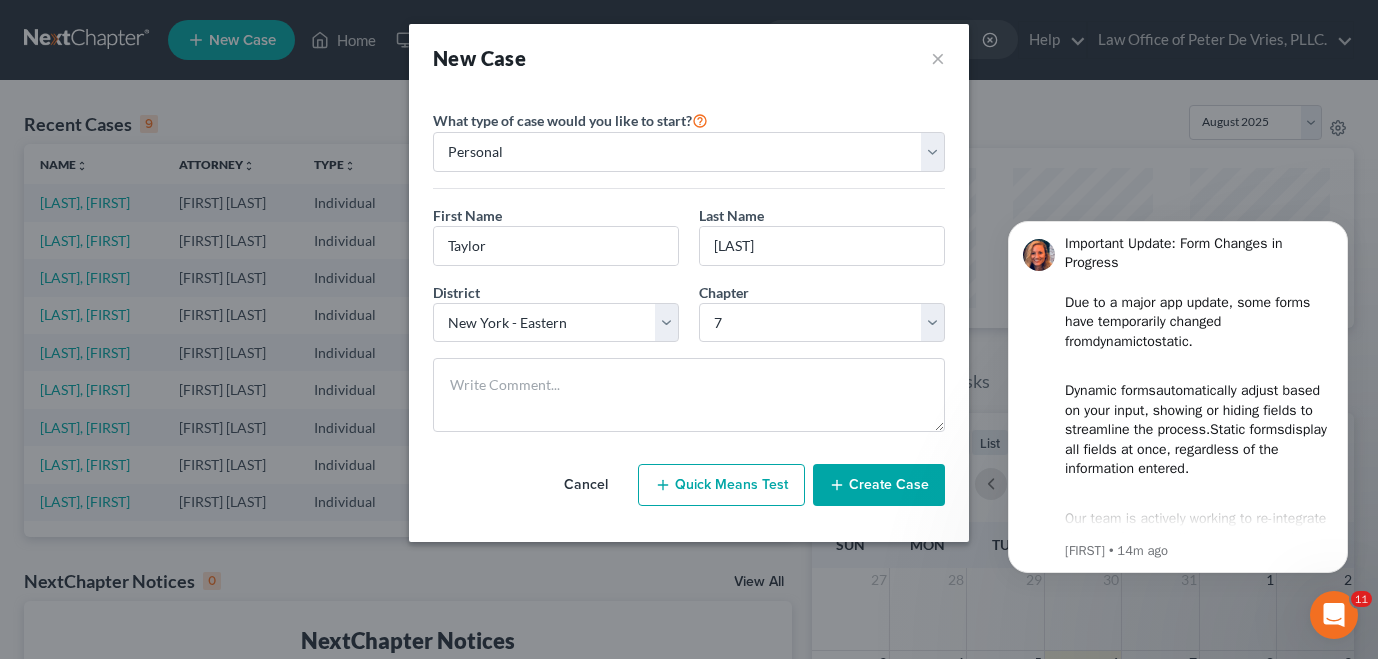 click on "Create Case" at bounding box center (879, 485) 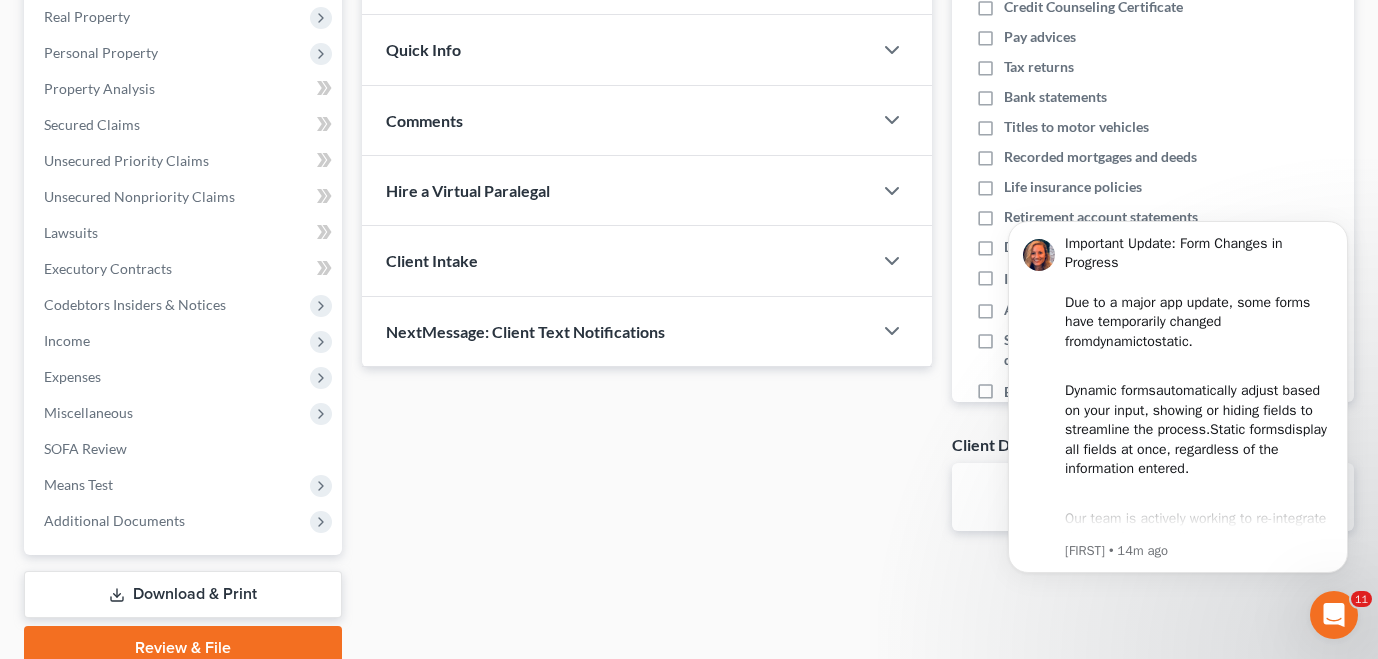 scroll, scrollTop: 0, scrollLeft: 0, axis: both 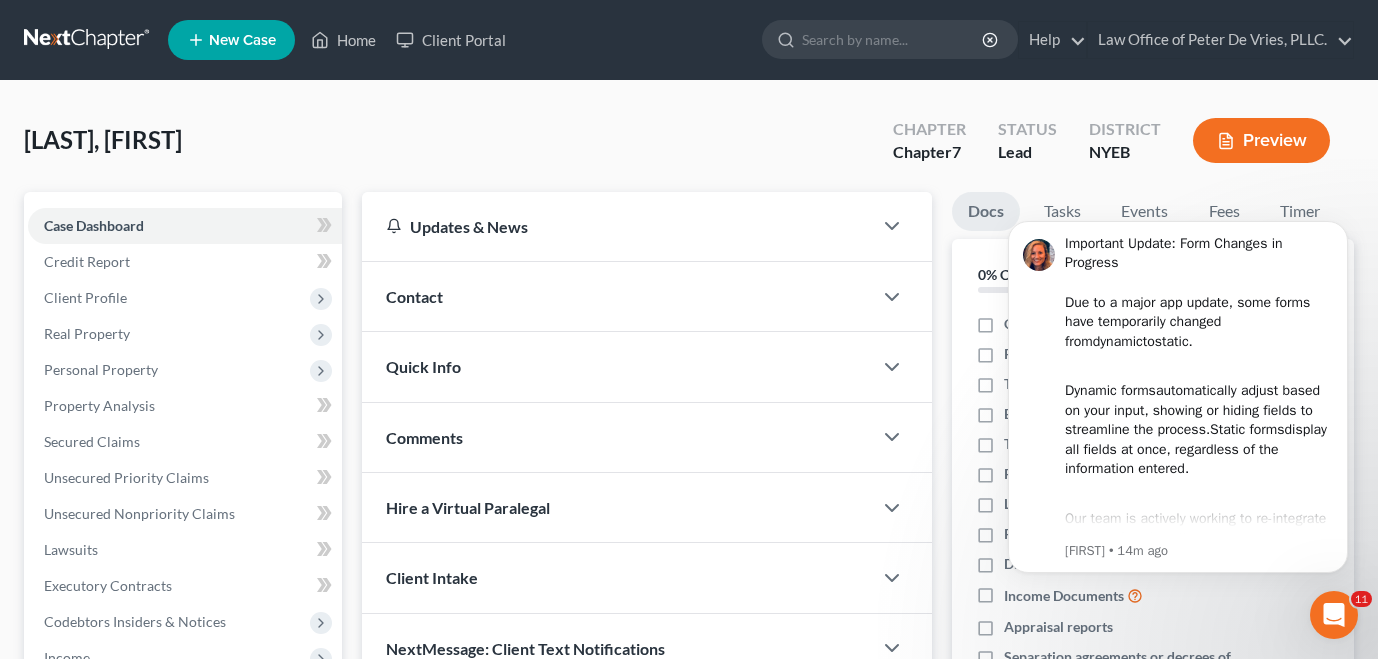 click on "Contact" at bounding box center [617, 296] 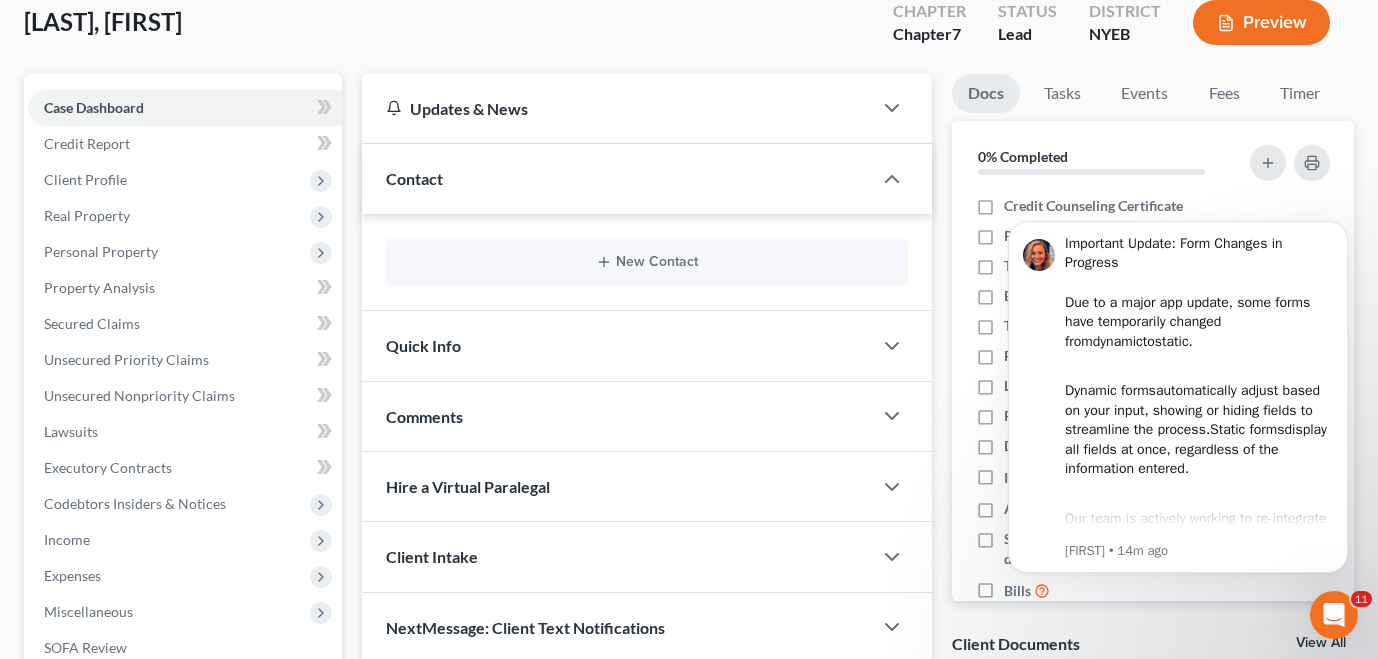 scroll, scrollTop: 52, scrollLeft: 0, axis: vertical 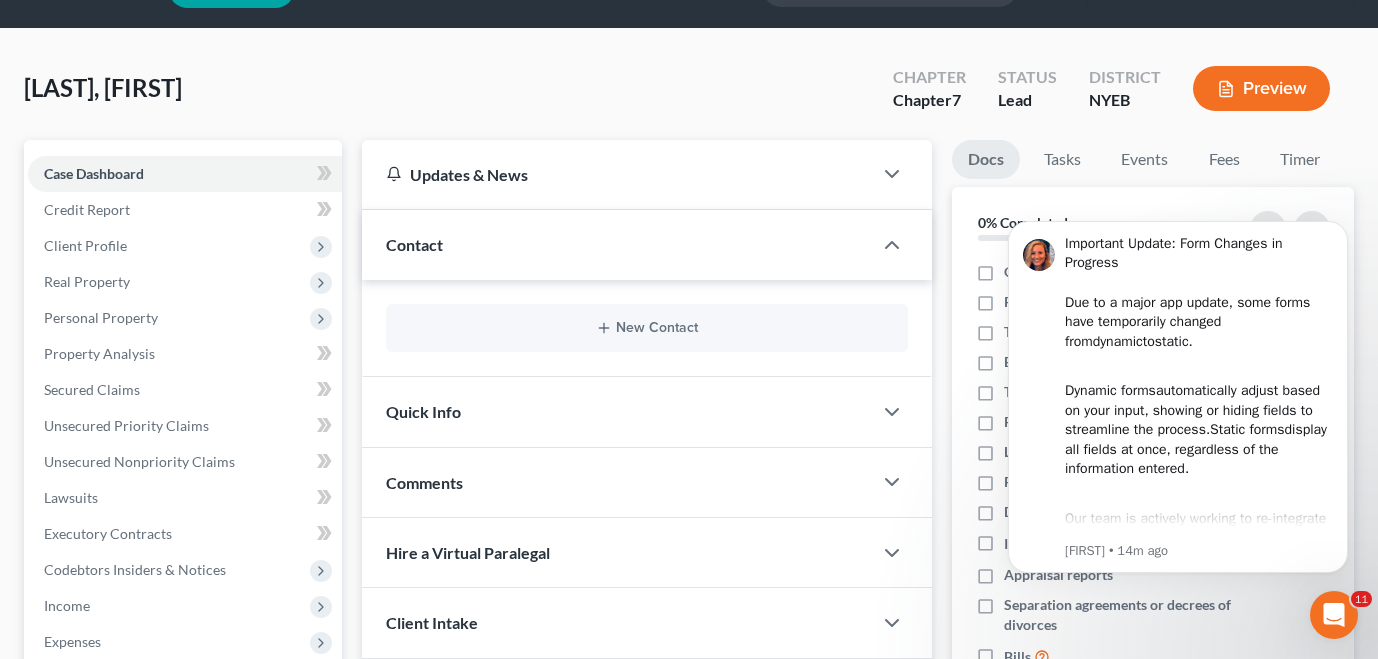 click on "Contact" at bounding box center (617, 244) 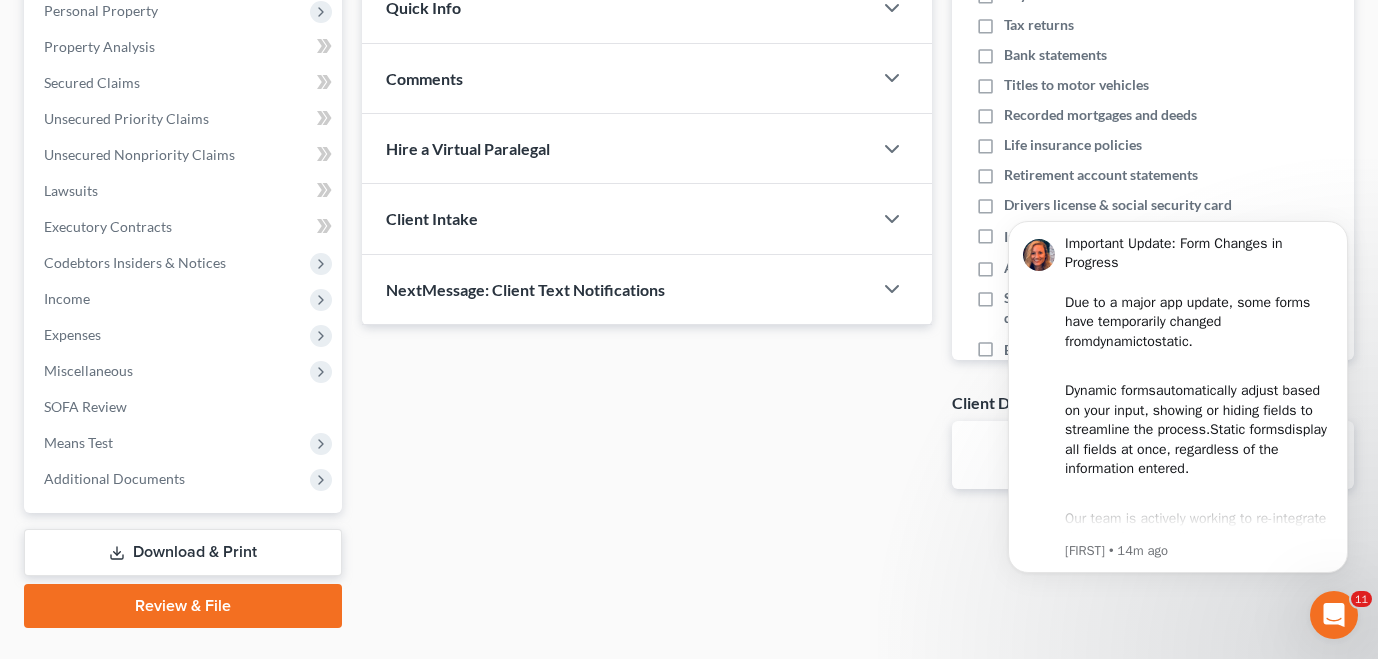 scroll, scrollTop: 402, scrollLeft: 0, axis: vertical 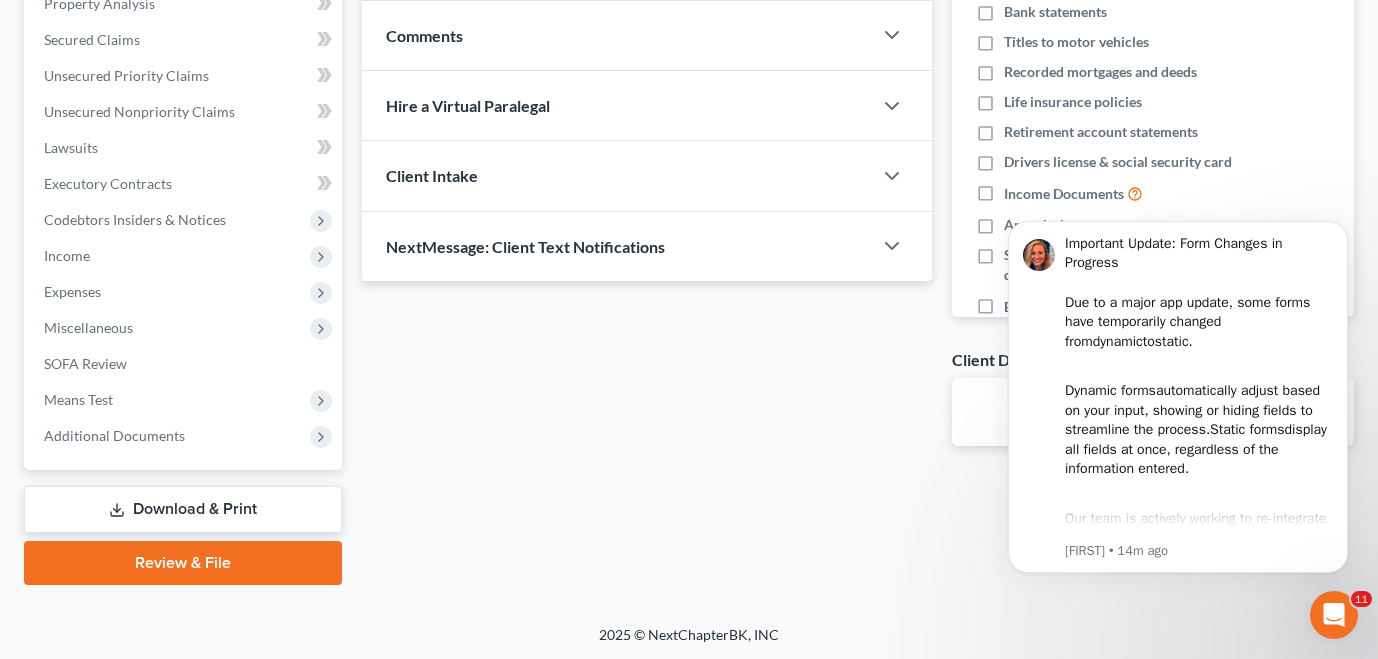 click on "Updates & News × New York Eastern District Notes: Take a look at NextChapter's  District Notes  to see all available forms, plans, and filing options for your court as well as any updates that are coming soon!
Need Help Preparing and Filing this Case?  Simply click on the “Hire a Virtual Paralegal” option below! Contact
New Contact
Quick Info Status Discharged Dismissed Filed In Progress Lead Lost Lead Ready to File To Review Referral Source
Select Word Of Mouth Previous Clients Direct Mail Website Google Search Modern Attorney Other (specify)
IC Date
None
close
Date
Time
chevron_left
August 2025
chevron_right
Su M Tu W Th F Sa
27 28 29 30 31 1 2
3 4 5 6 7 8 9
10 11 12 13 14 15 16
17 18 19 20 21 22 23" at bounding box center (647, 134) 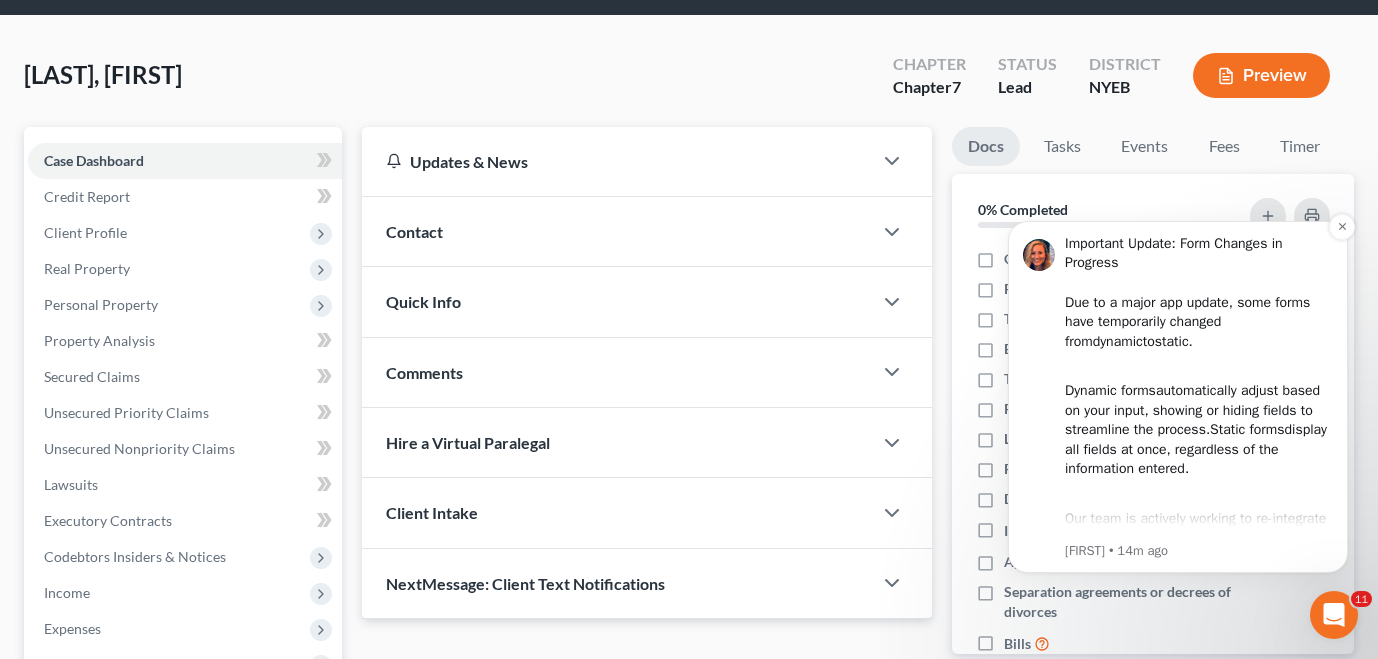 scroll, scrollTop: 0, scrollLeft: 0, axis: both 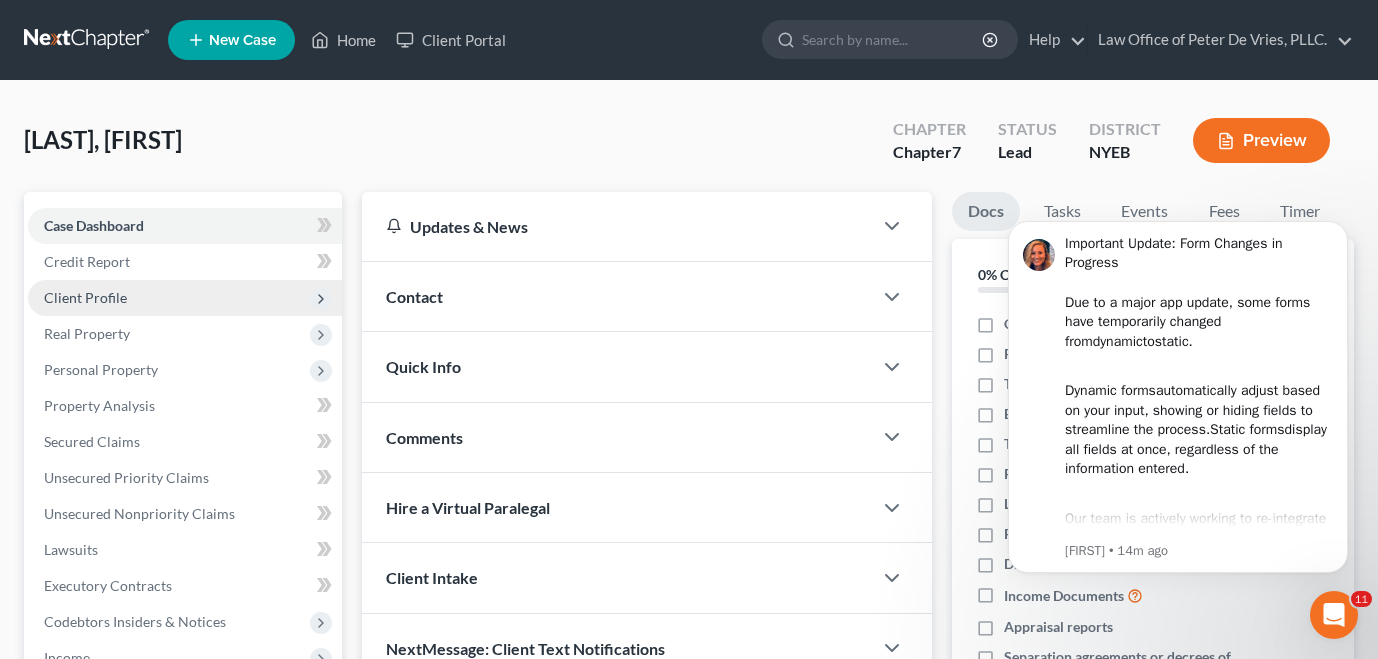 click on "Client Profile" at bounding box center (185, 298) 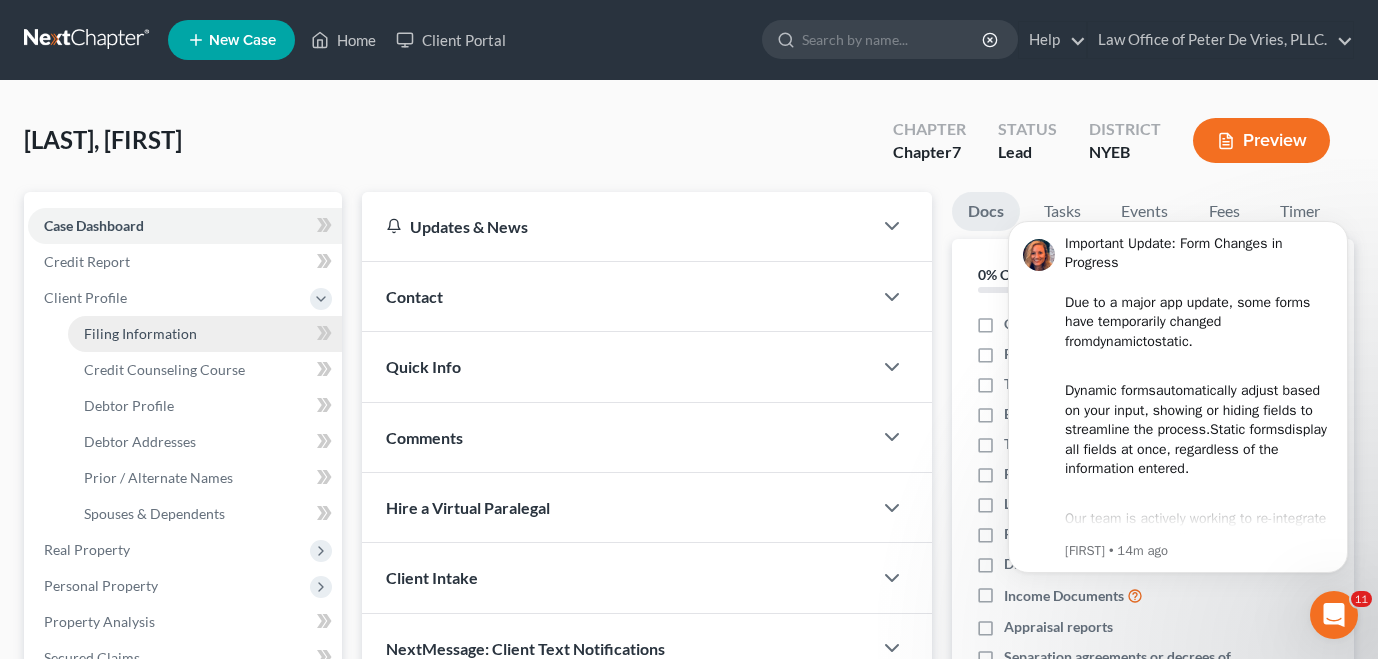 click on "Filing Information" at bounding box center (205, 334) 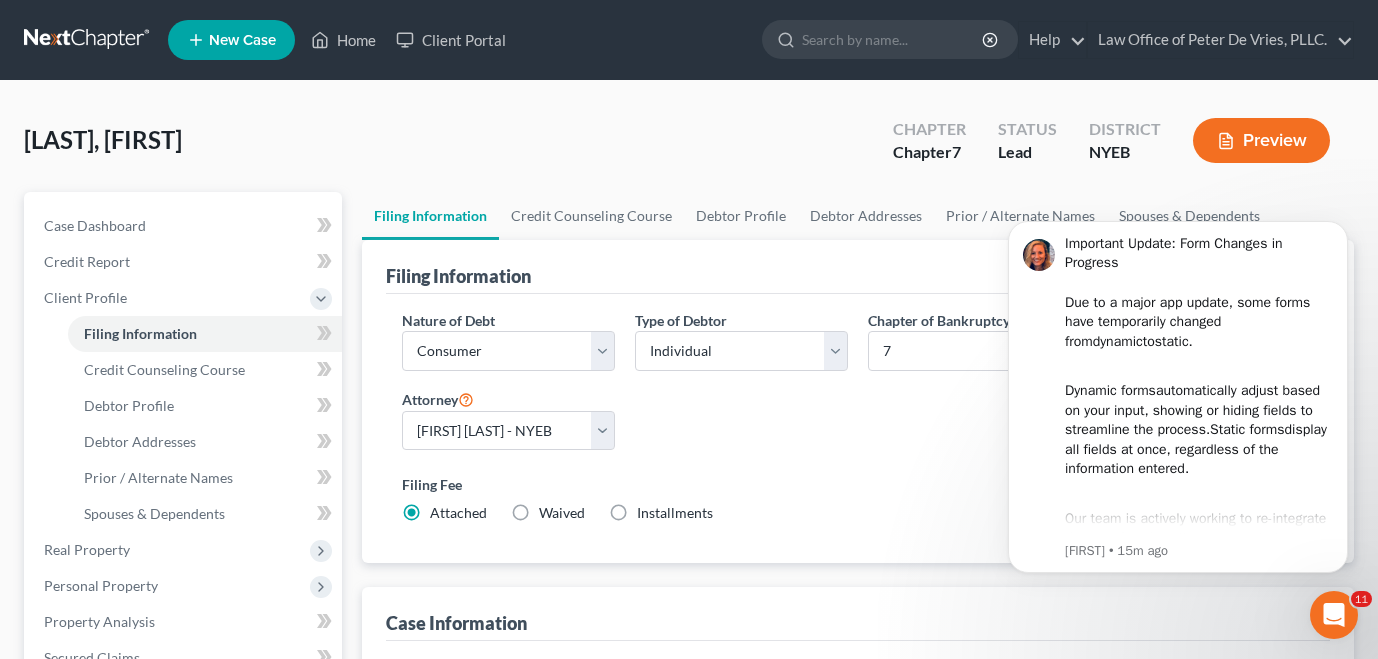 click on "Filing Fee  Attached Waived Waived Installments Installments" at bounding box center [858, 502] 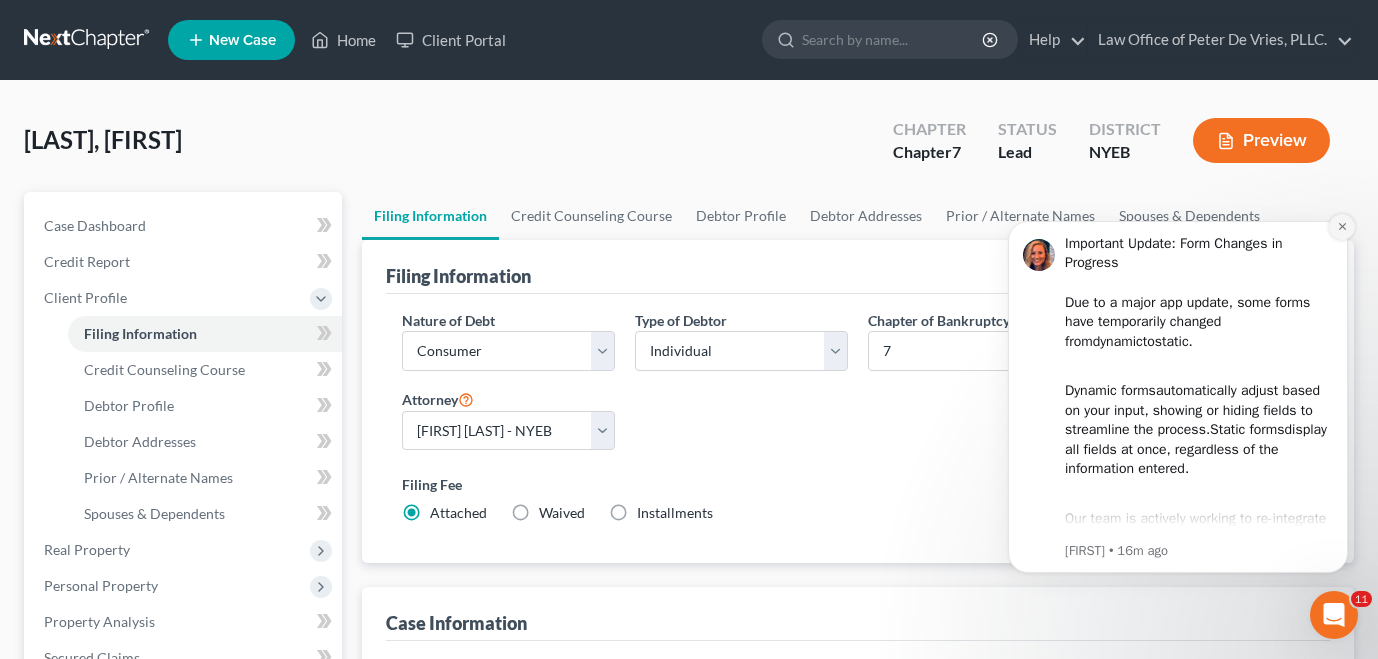 click 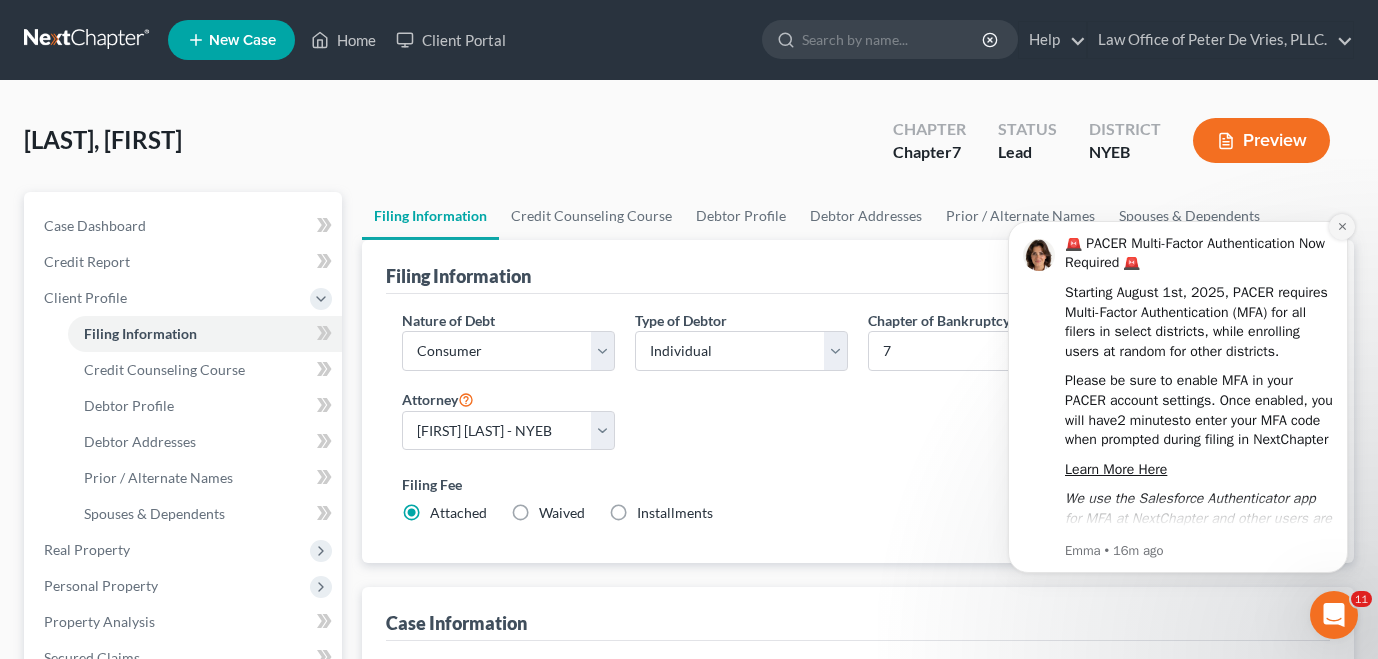 click 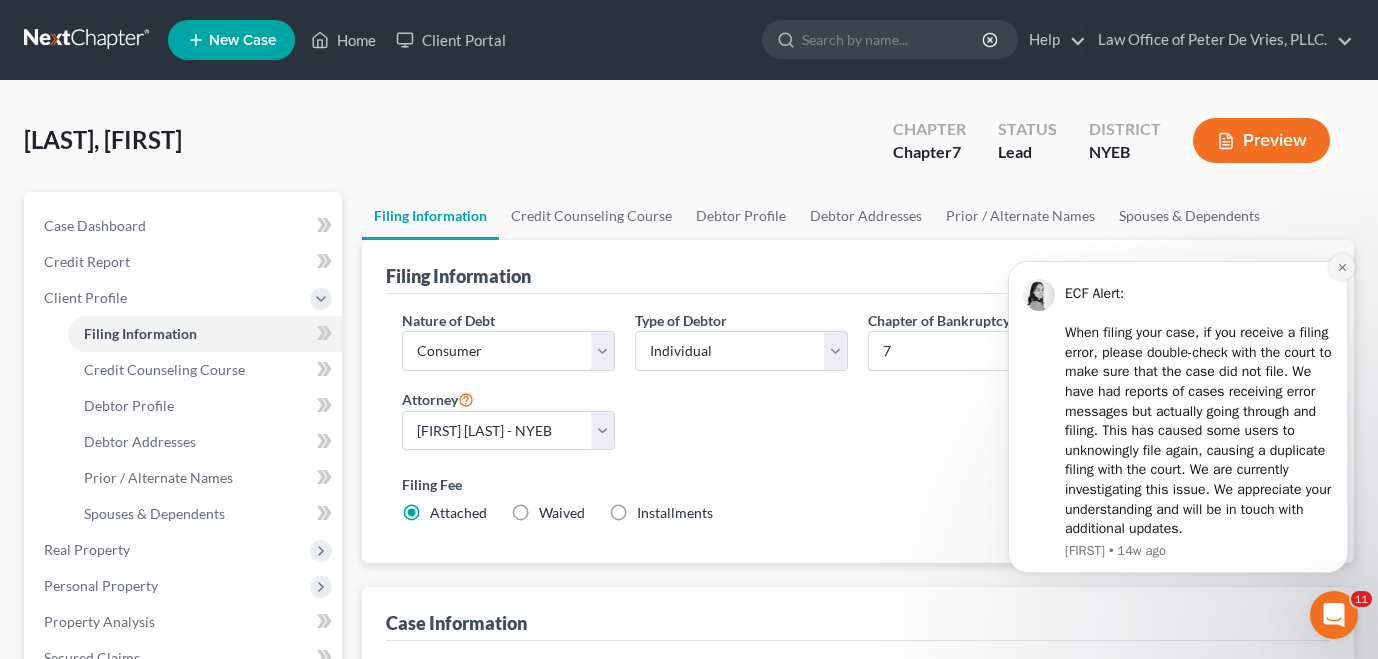 click 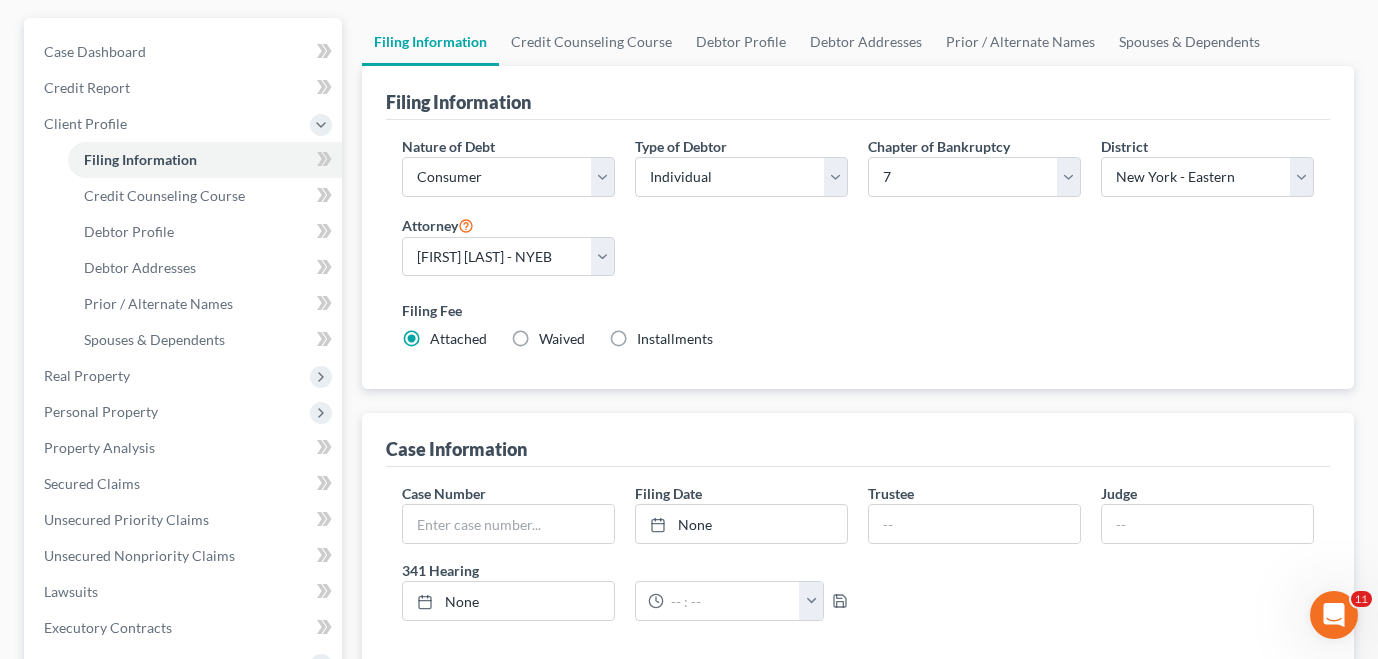 scroll, scrollTop: 195, scrollLeft: 0, axis: vertical 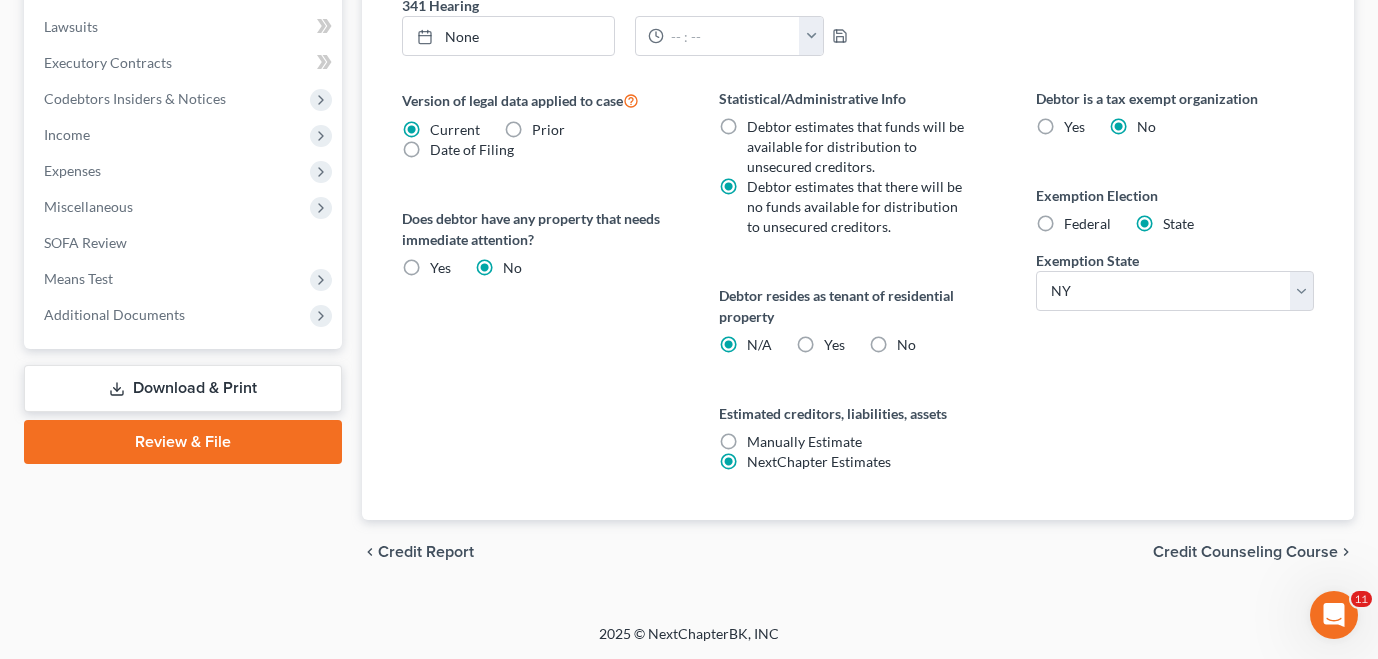 click on "Credit Counseling Course" at bounding box center (1245, 552) 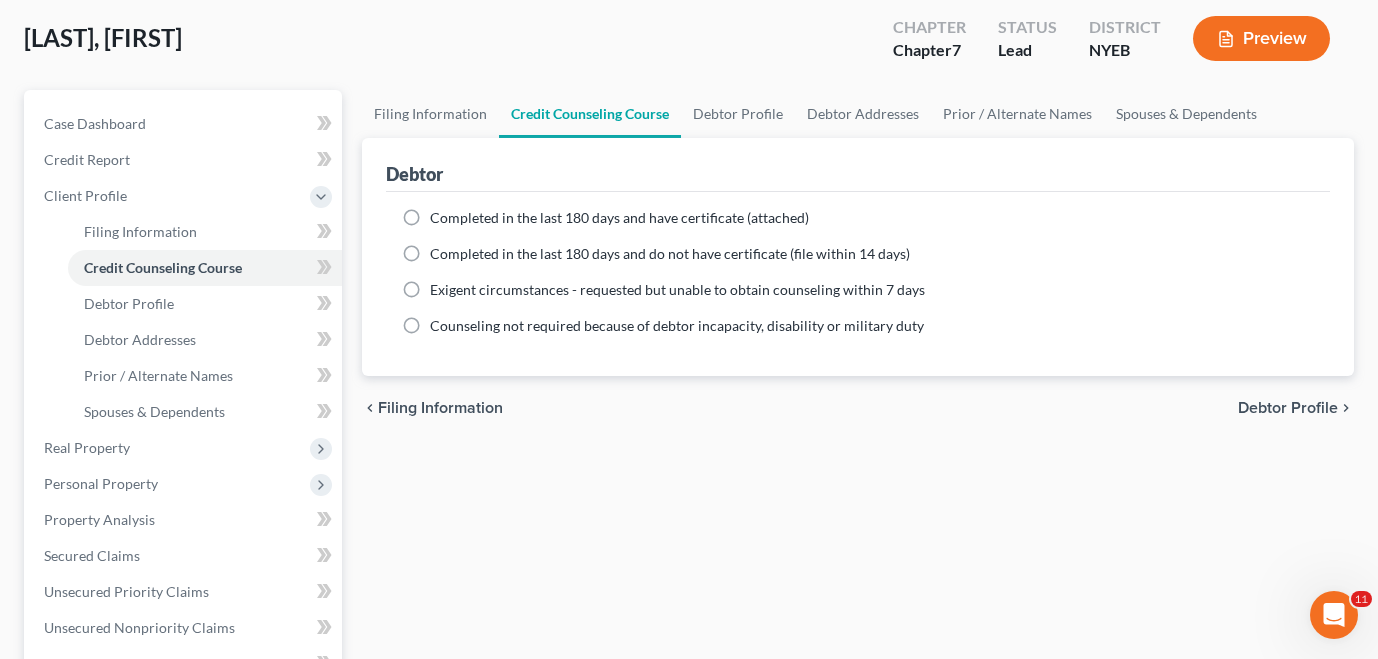 scroll, scrollTop: 100, scrollLeft: 0, axis: vertical 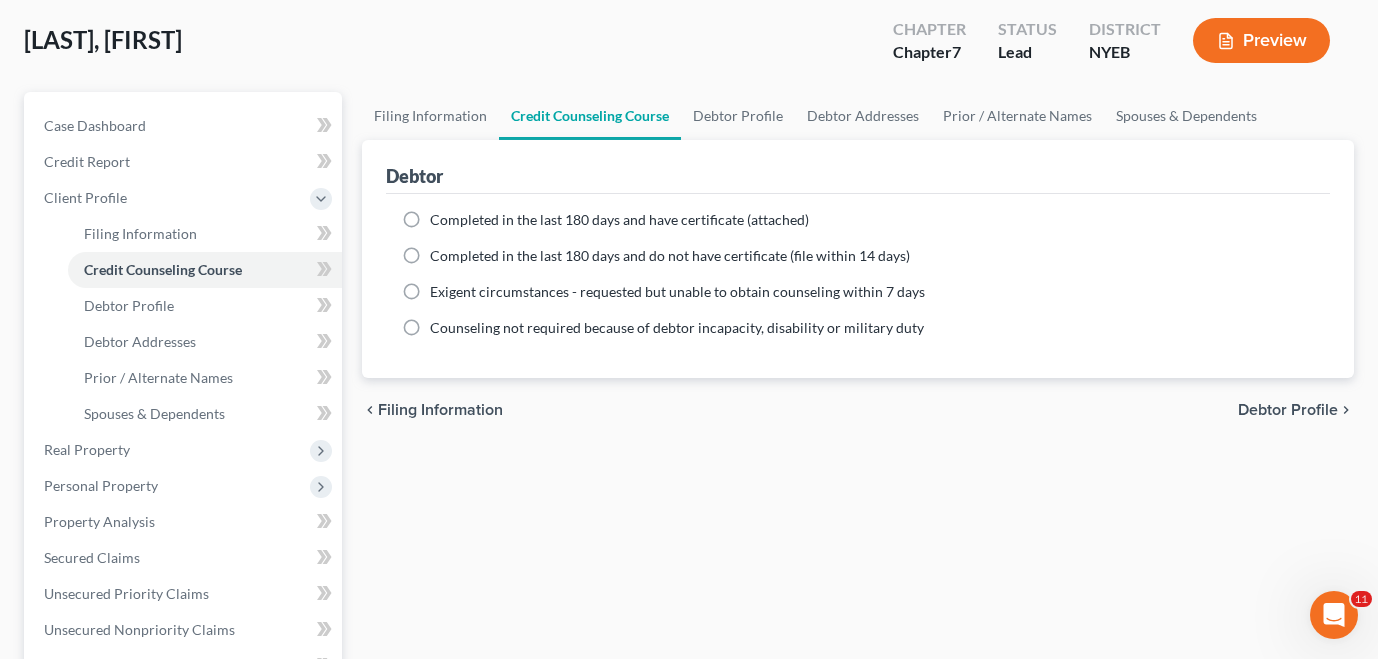 click on "Debtor Profile" at bounding box center [1288, 410] 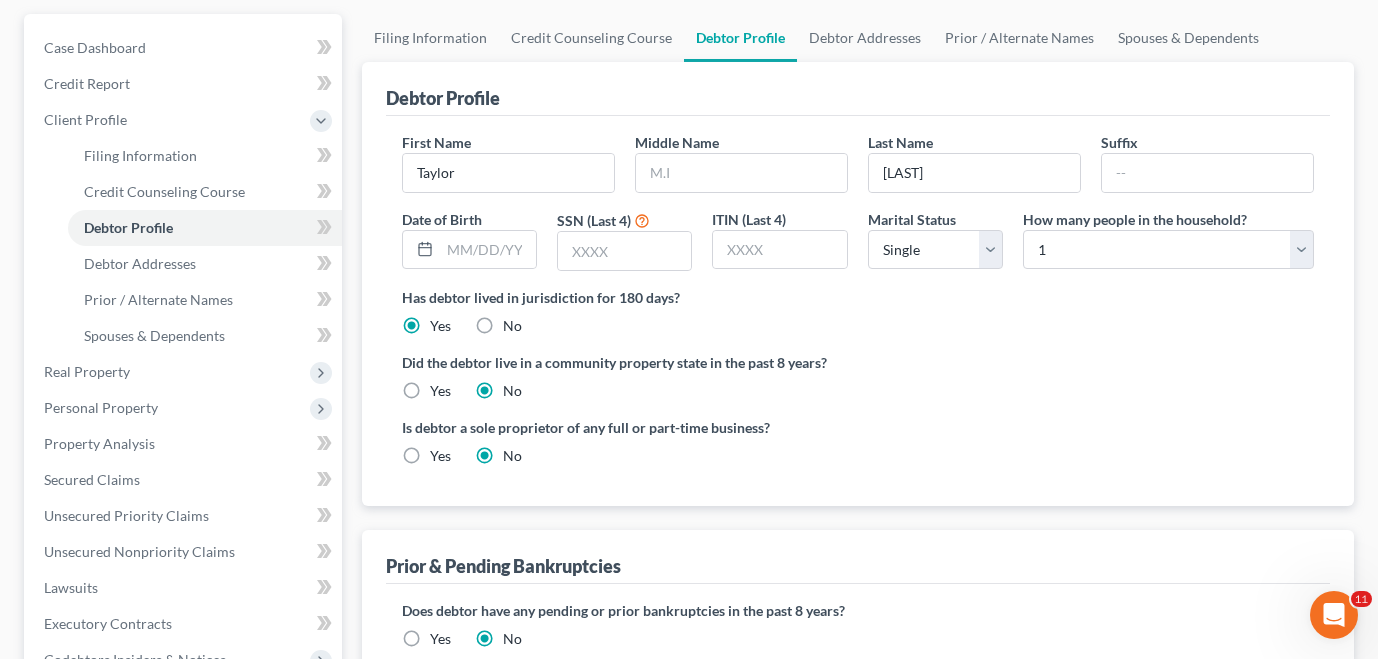 scroll, scrollTop: 265, scrollLeft: 0, axis: vertical 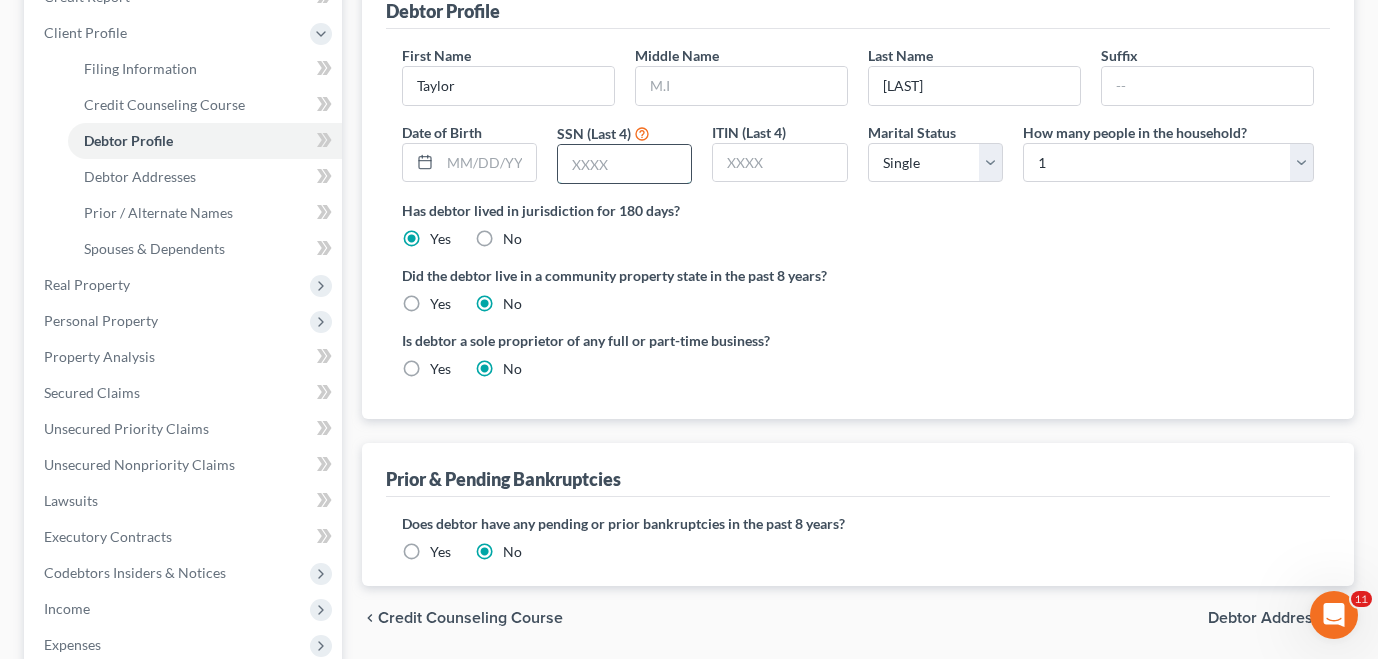 click at bounding box center [624, 164] 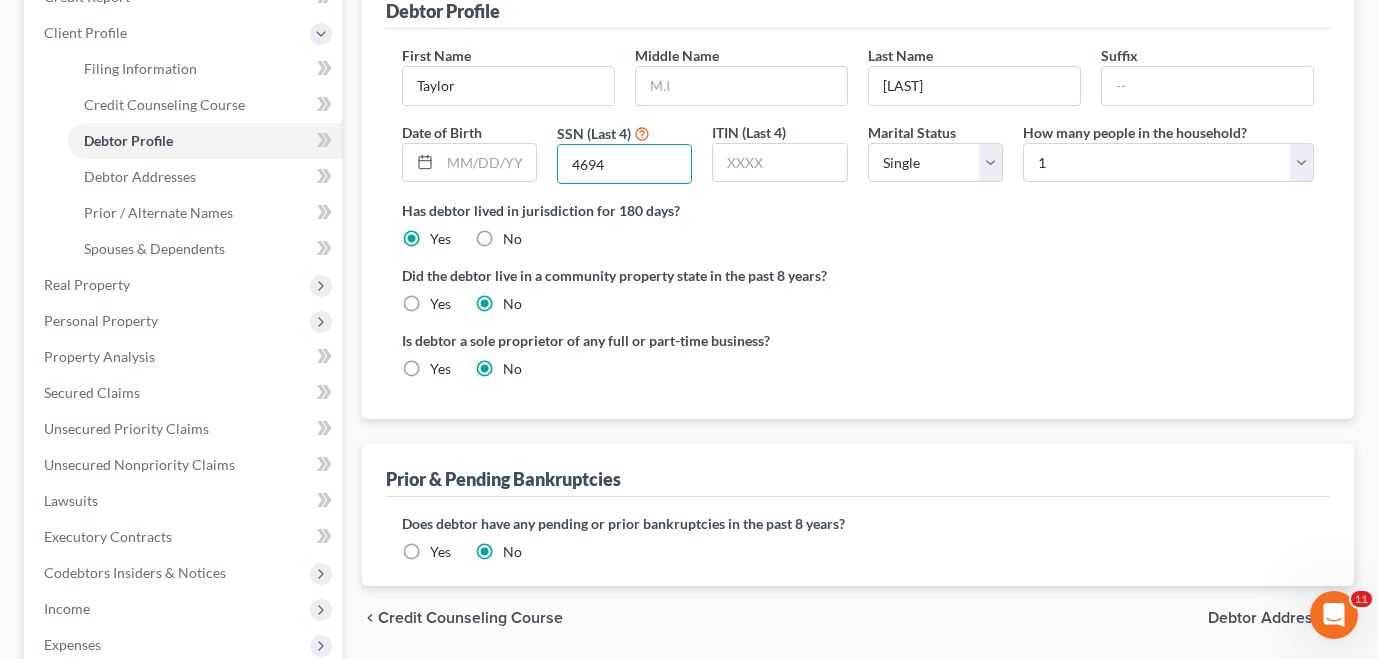 type on "4694" 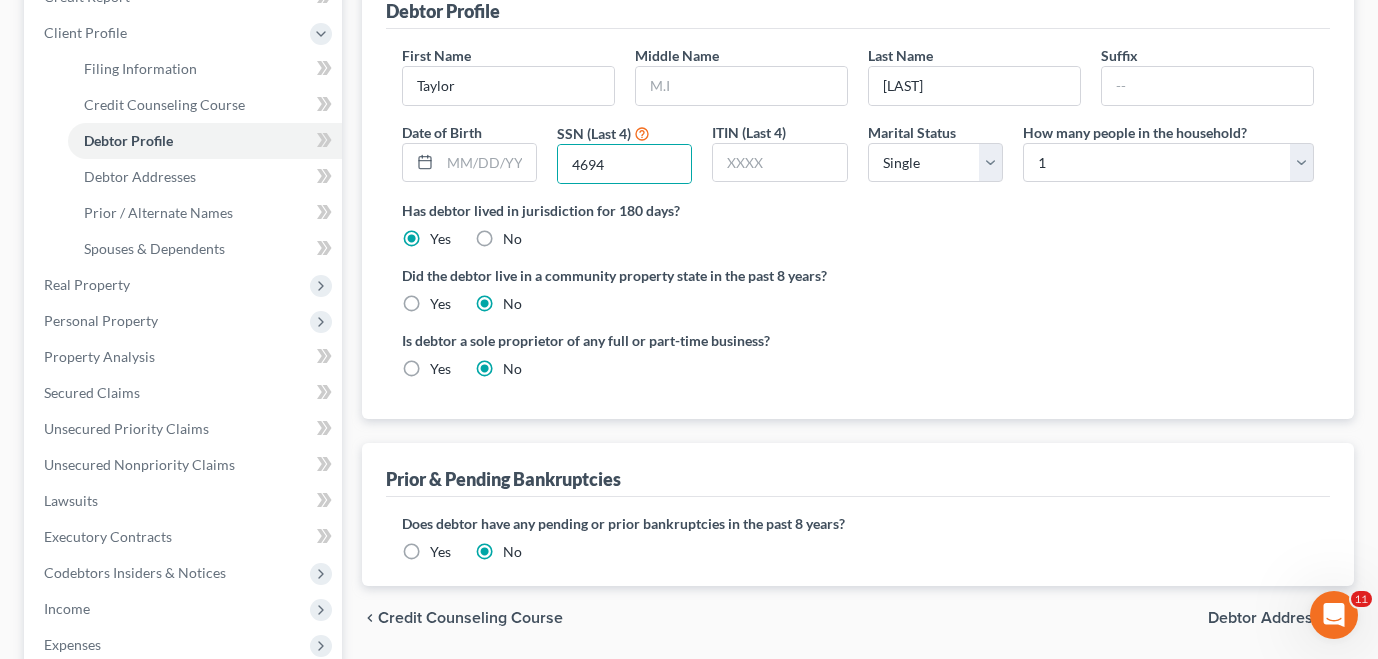 click on "Has debtor lived in jurisdiction for 180 days? Yes No Debtor must reside in jurisdiction for 180 prior to filing bankruptcy pursuant to U.S.C. 11 28 USC § 1408.   More Info" at bounding box center [858, 224] 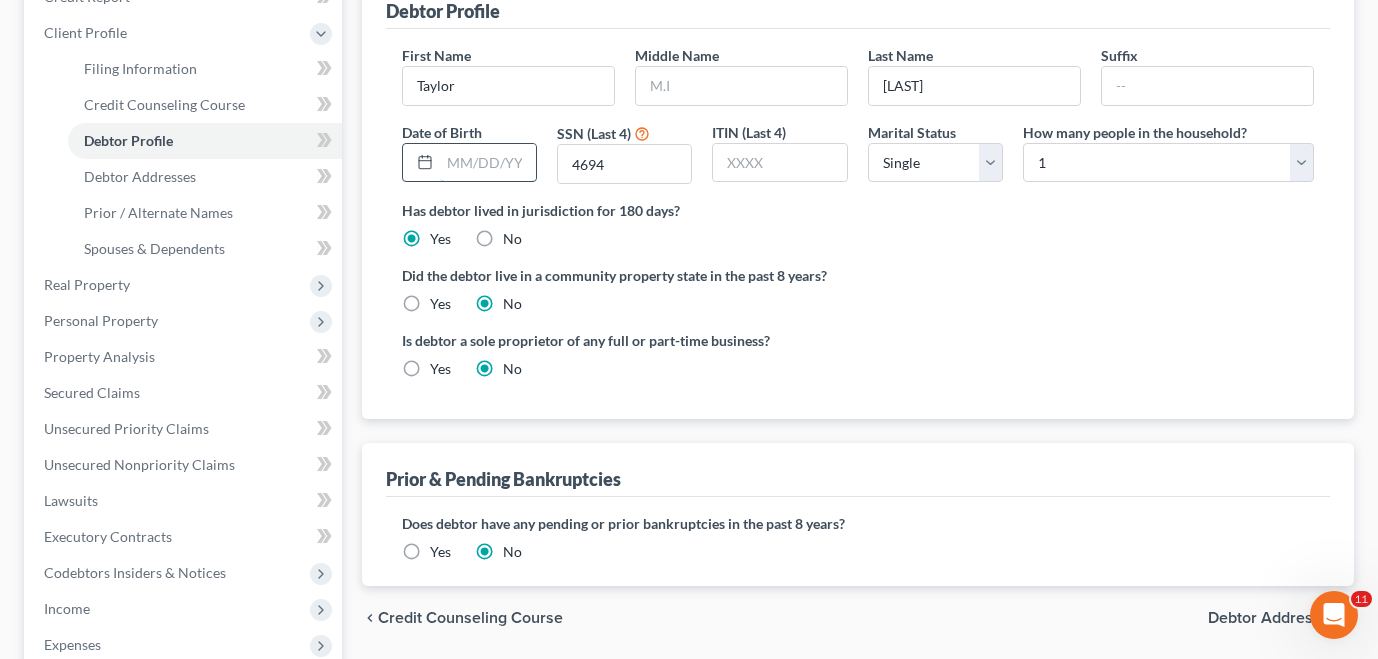 click at bounding box center [488, 163] 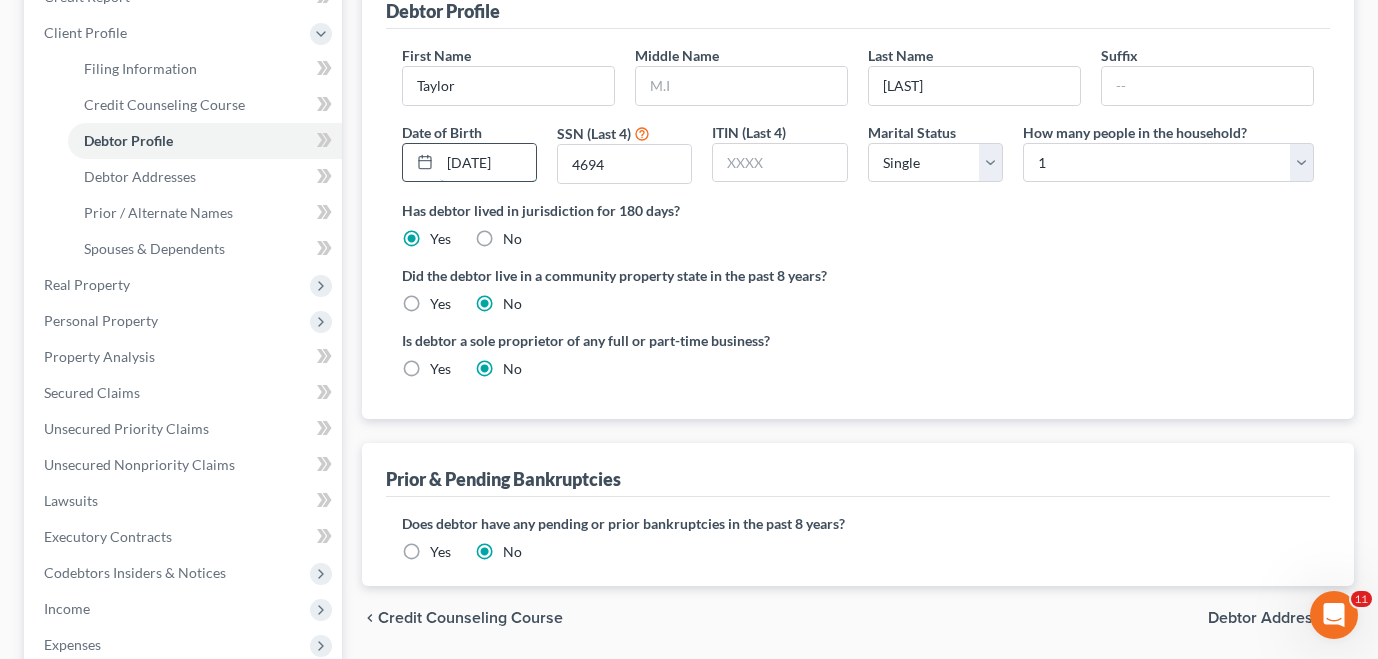 type on "10/30/2000" 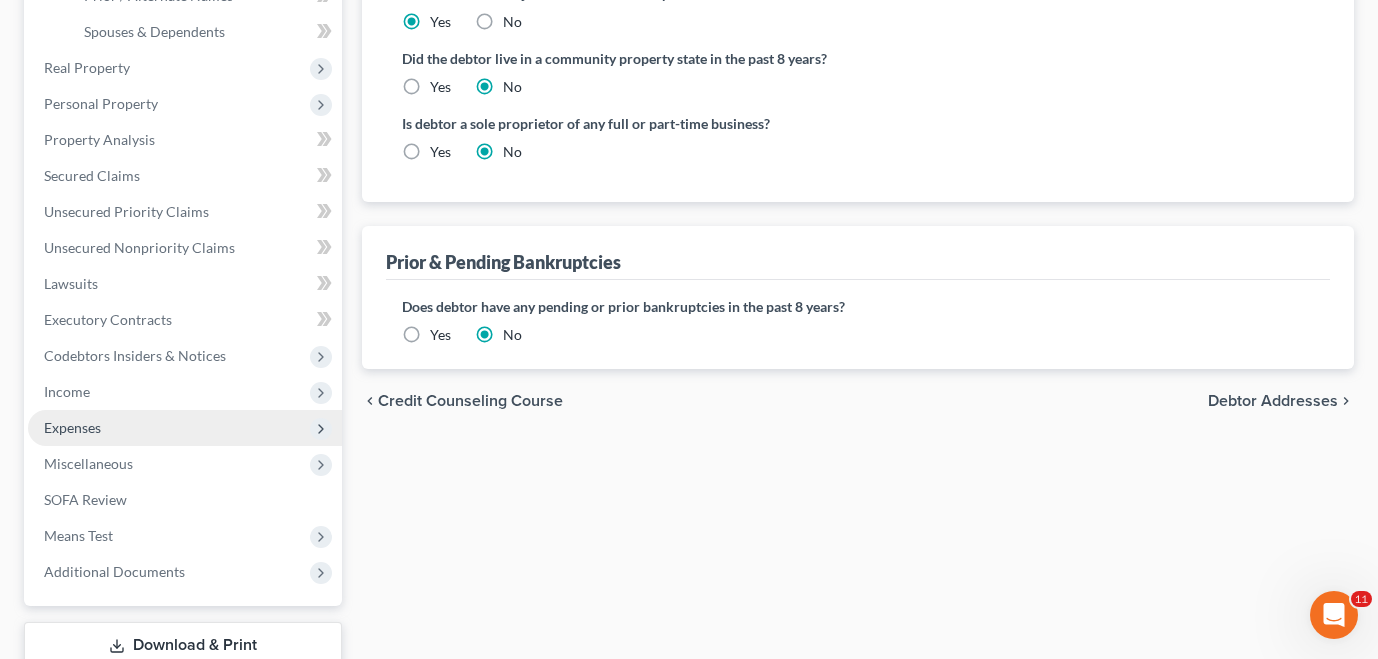 scroll, scrollTop: 483, scrollLeft: 0, axis: vertical 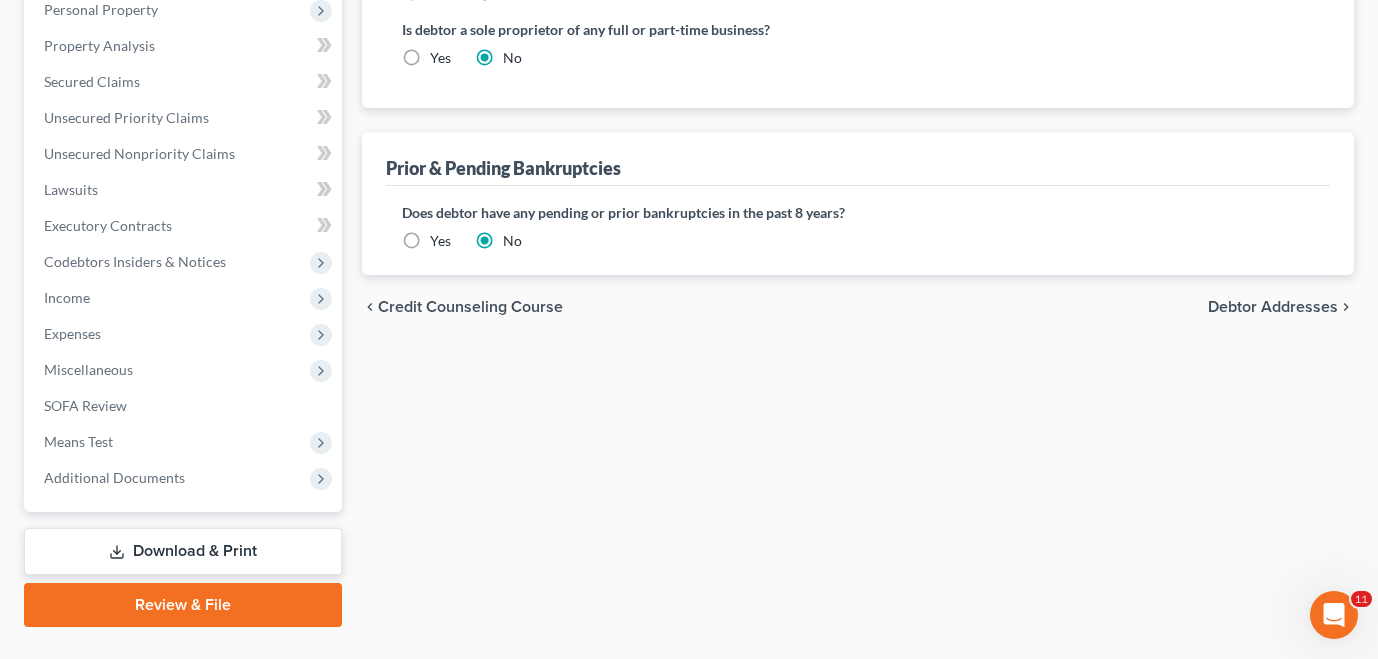 click on "Debtor Addresses" at bounding box center [1273, 307] 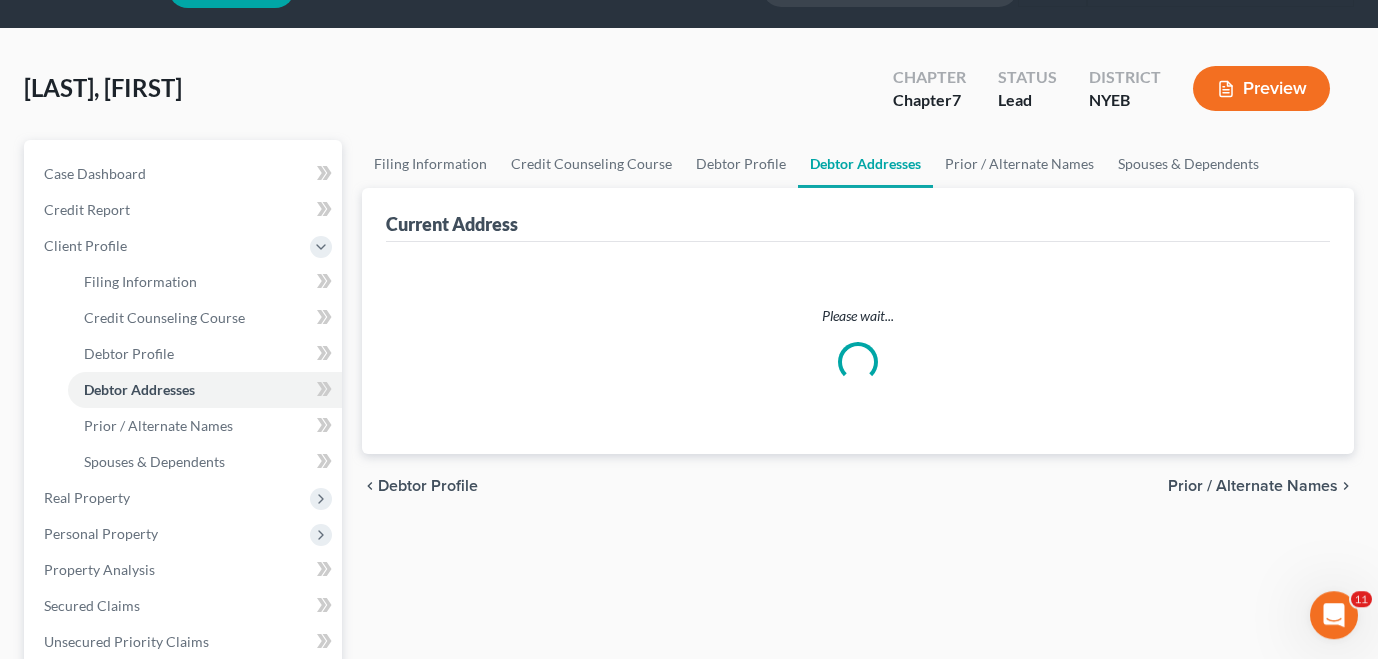 select on "0" 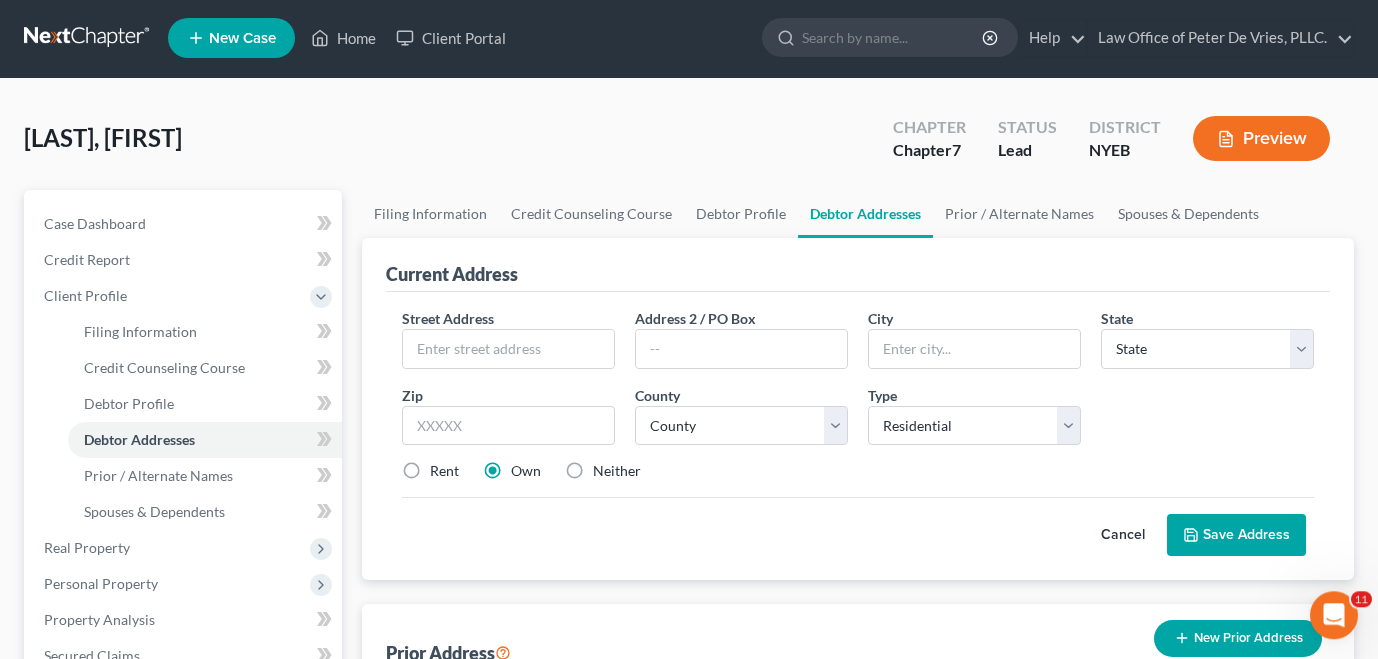 scroll, scrollTop: 0, scrollLeft: 0, axis: both 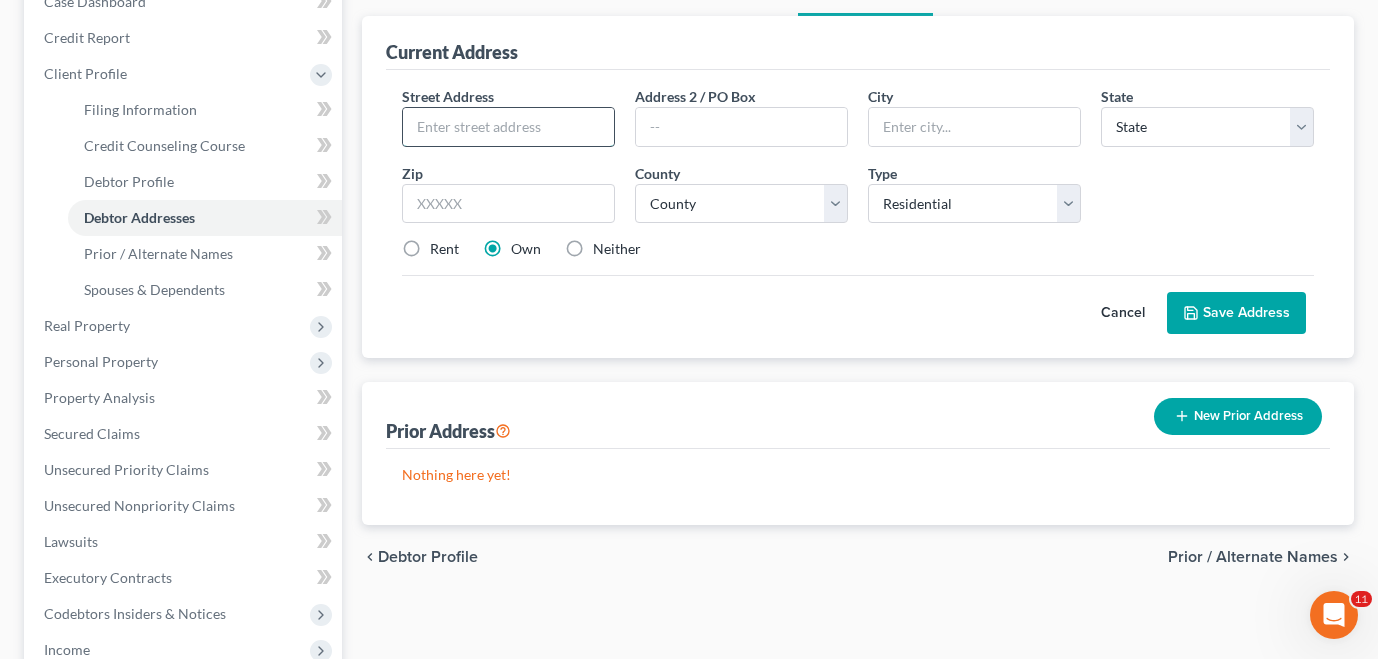 click at bounding box center [508, 127] 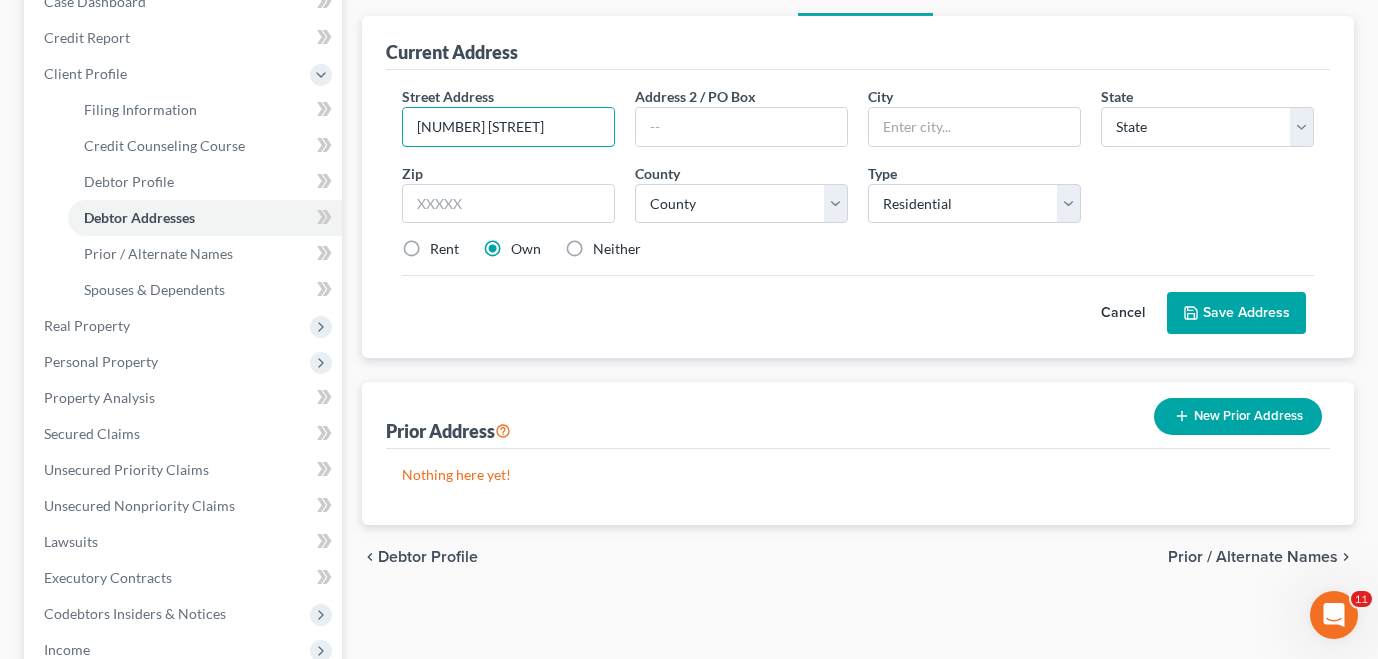 type on "5957 69th Street" 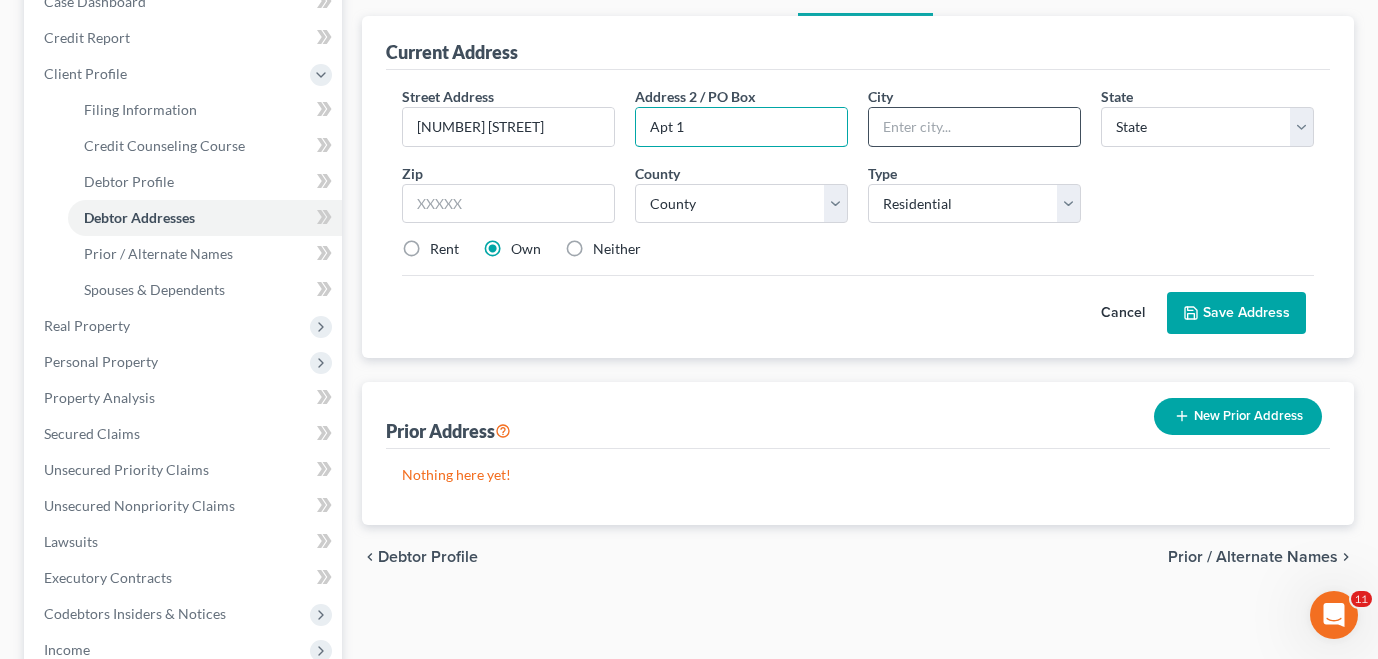 type on "Apt 1" 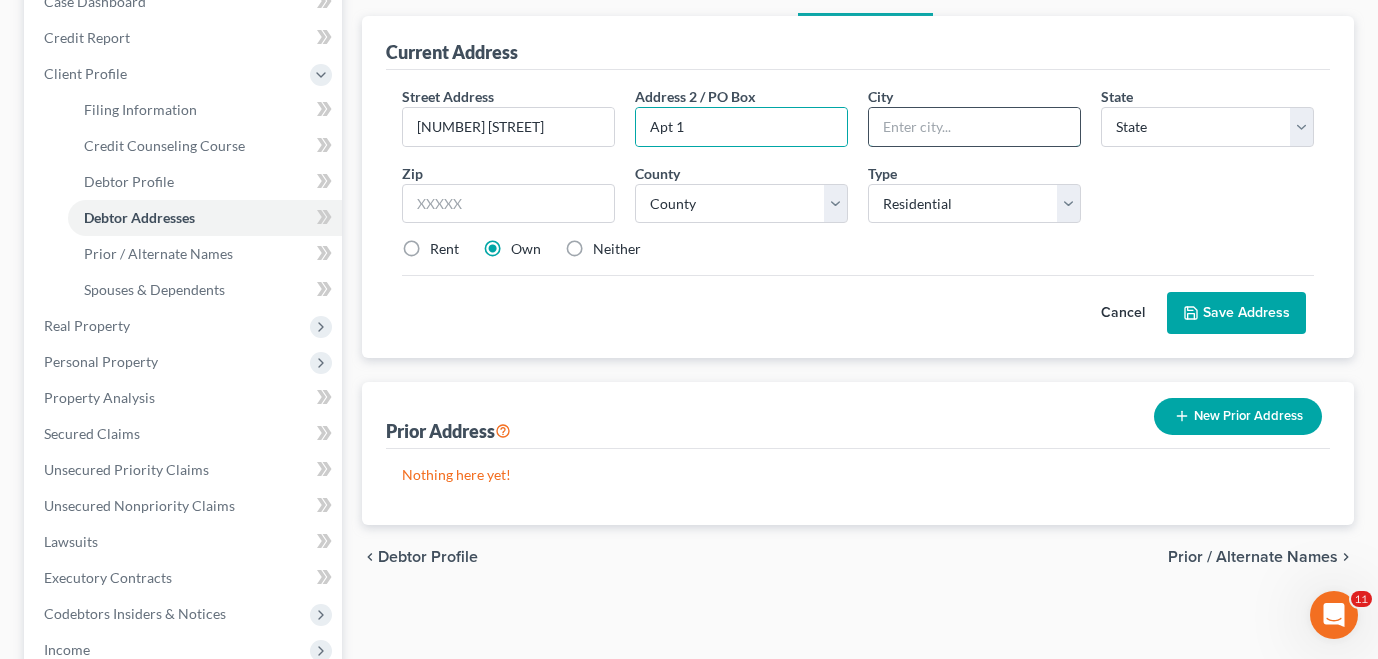 click at bounding box center (974, 127) 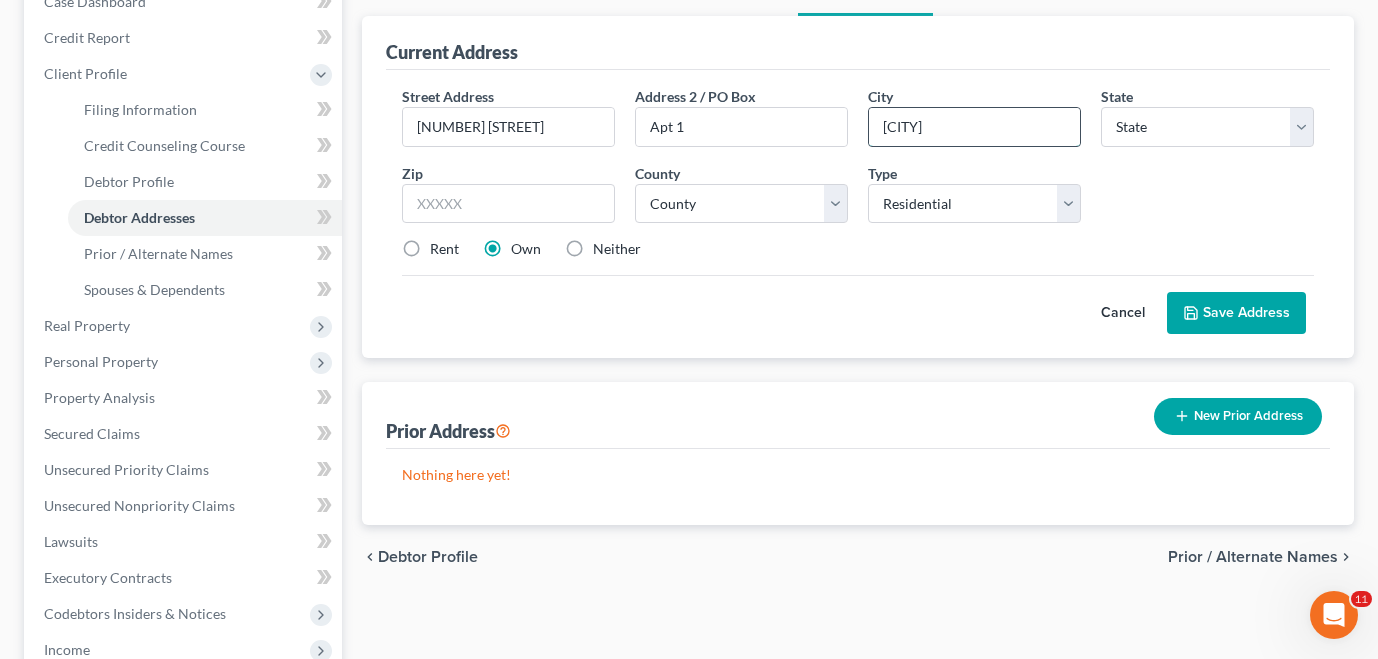 type on "Maspeth" 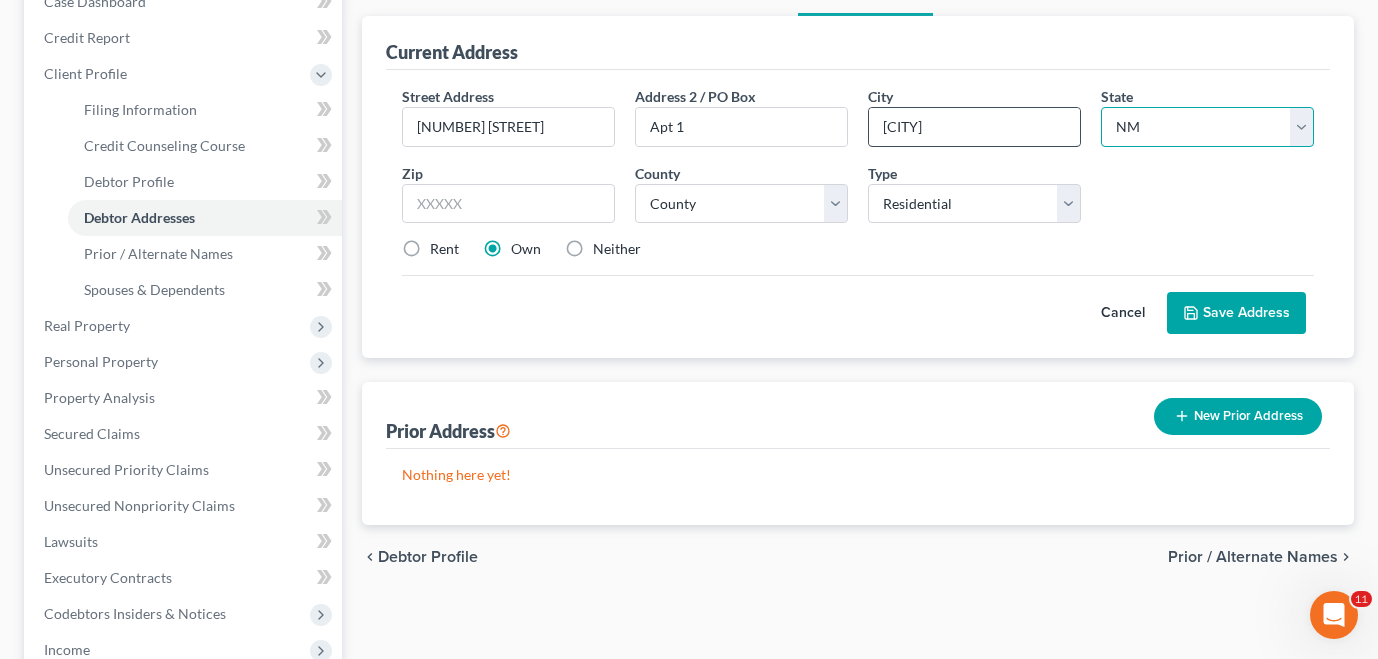select on "35" 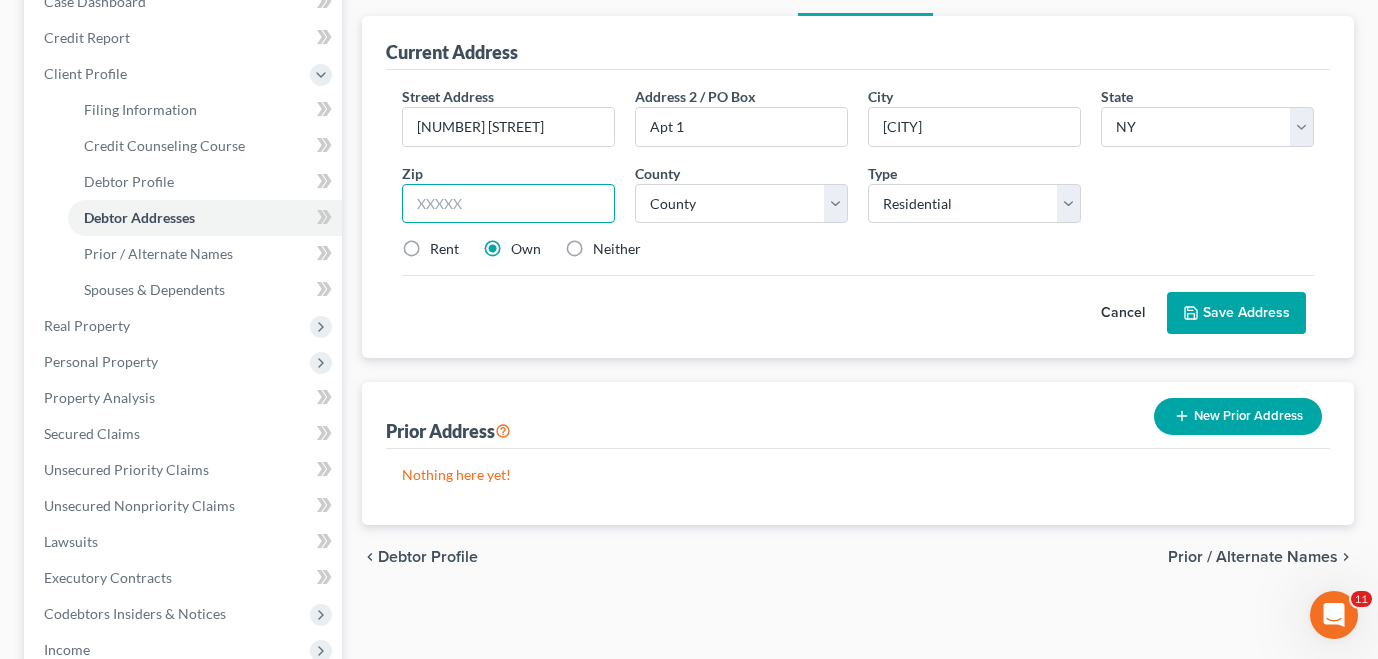 click at bounding box center (508, 204) 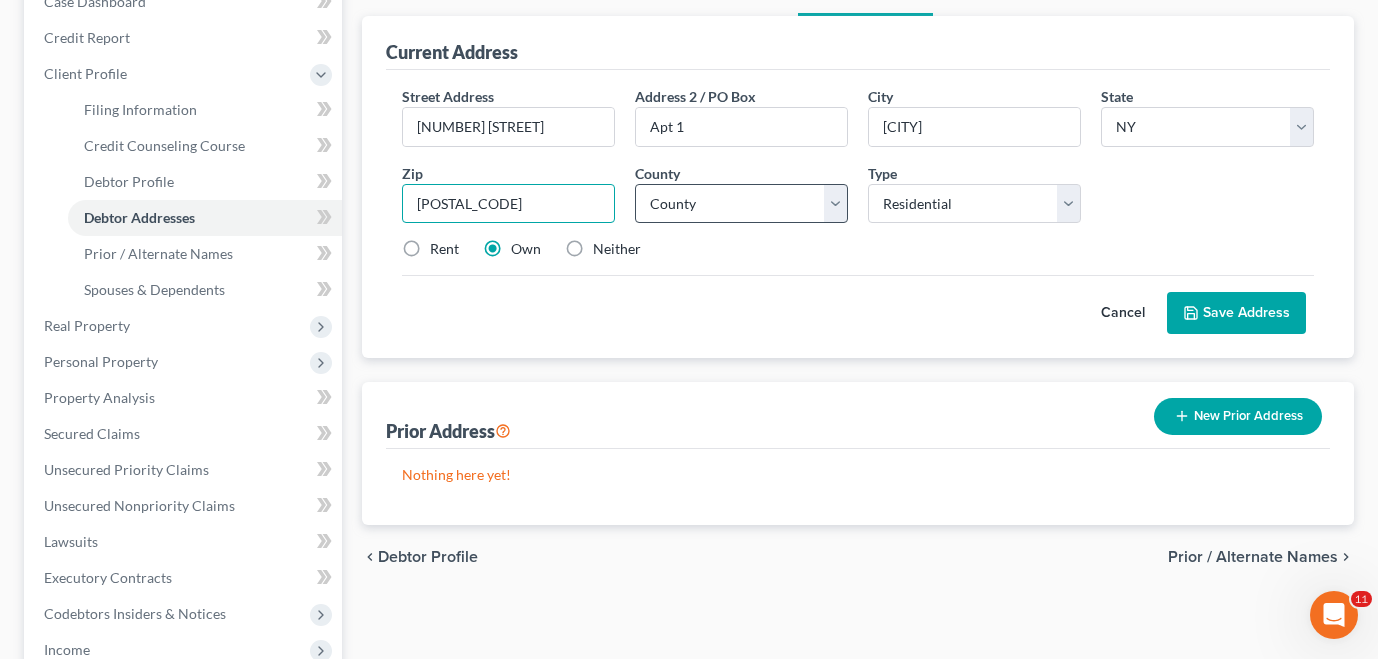 type on "11378" 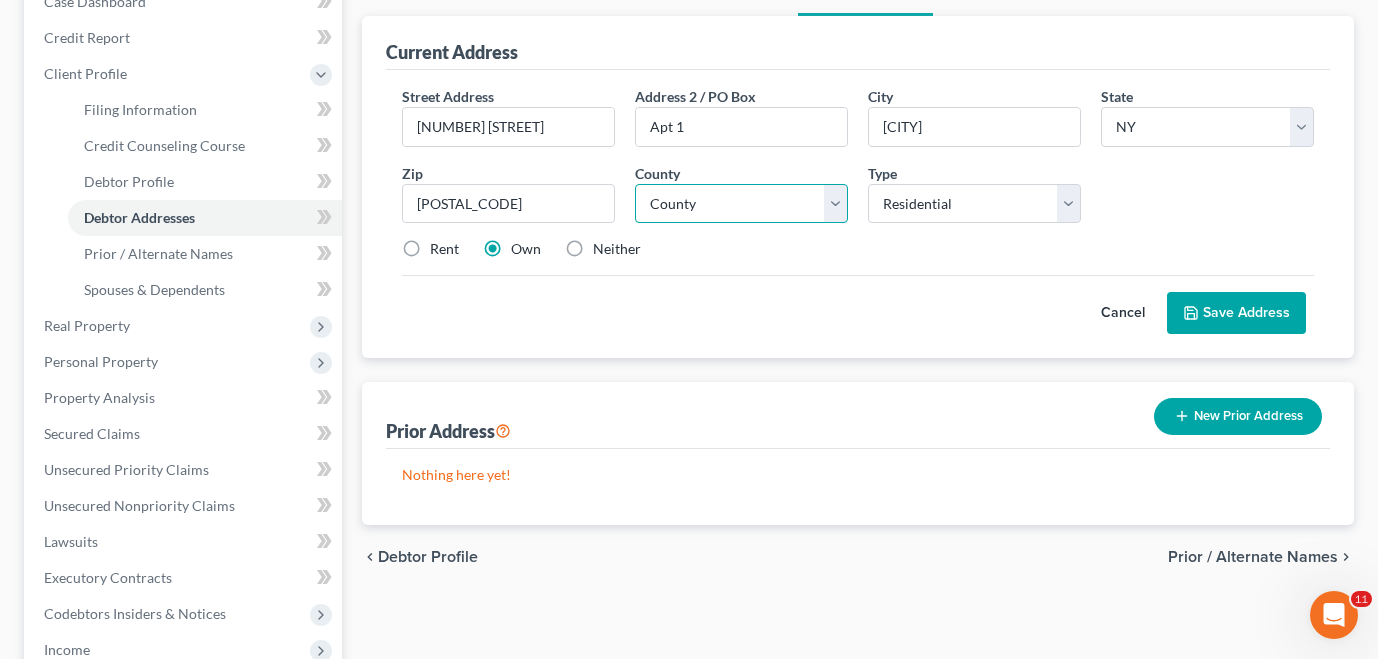 click on "County Albany County Allegany County Bronx County Broome County Cattaraugus County Cayuga County Chautauqua County Chemung County Chenango County Clinton County Columbia County Cortland County Delaware County Dutchess County Erie County Essex County Franklin County Fulton County Genesee County Greene County Hamilton County Herkimer County Jefferson County Kings County Lewis County Livingston County Madison County Monroe County Montgomery County Nassau County New York County Niagara County Oneida County Onondaga County Ontario County Orange County Orleans County Oswego County Otsego County Putnam County Queens County Rensselaer County Richmond County Rockland County Saratoga County Schenectady County Schoharie County Schuyler County Seneca County St. Lawrence County Steuben County Suffolk County Sullivan County Tioga County Tompkins County Ulster County Warren County Washington County Wayne County Westchester County Wyoming County Yates County" at bounding box center [741, 204] 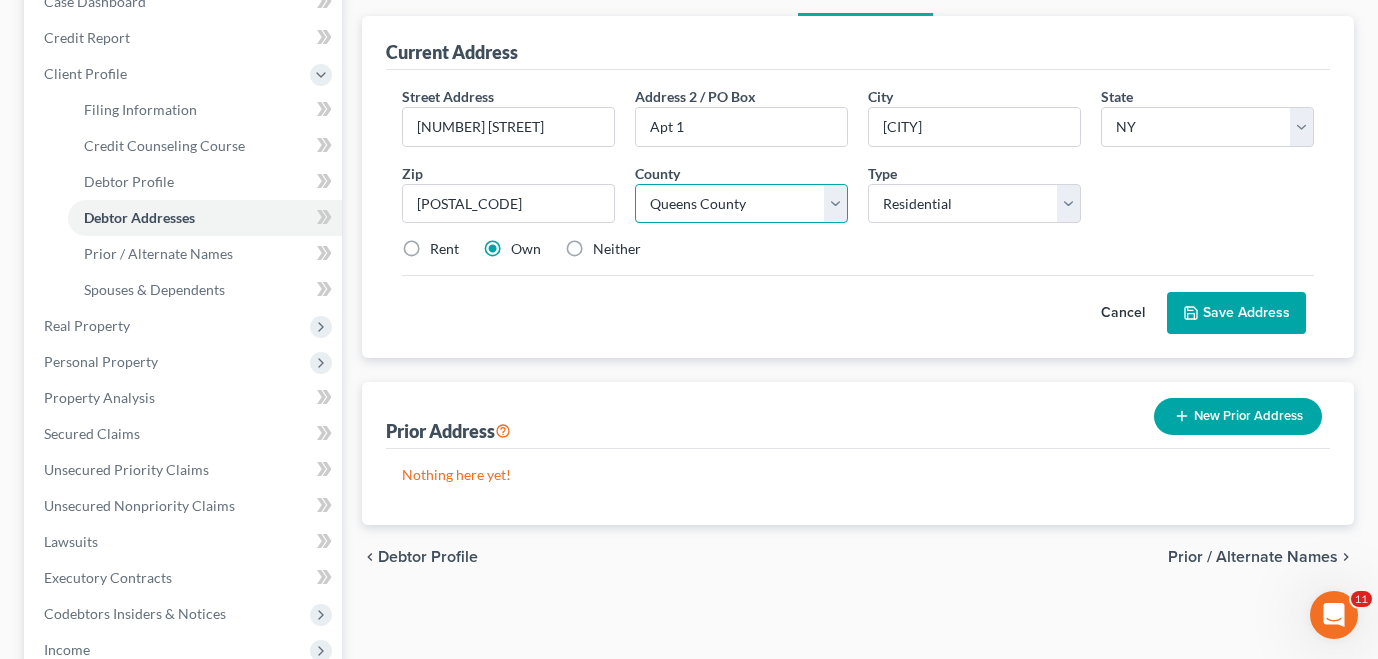 click on "Queens County" at bounding box center (0, 0) 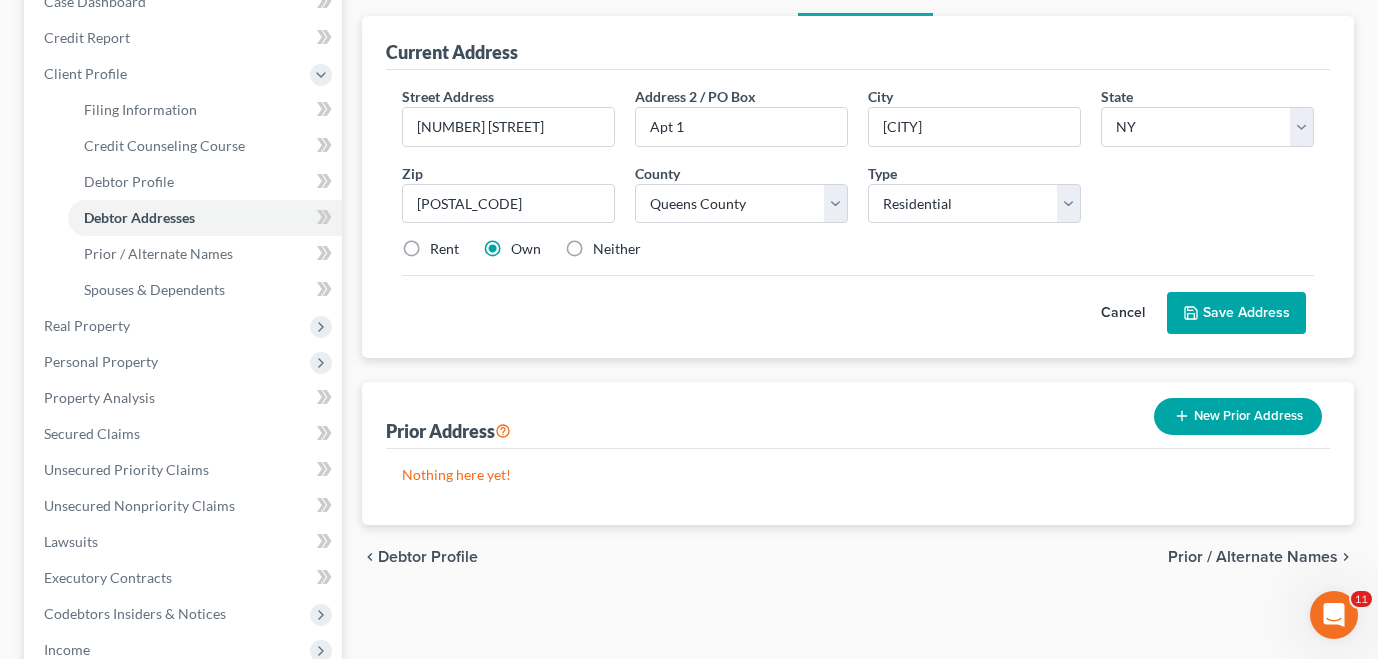 click on "Rent" at bounding box center (444, 249) 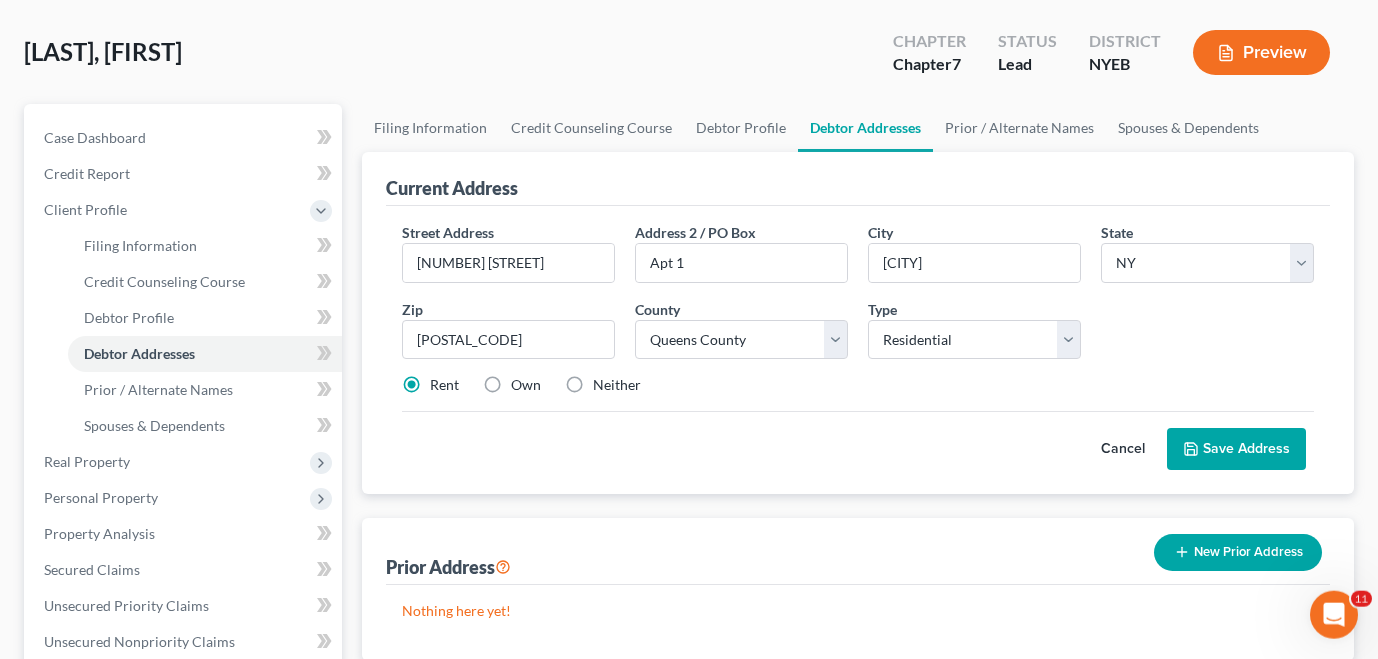scroll, scrollTop: 100, scrollLeft: 0, axis: vertical 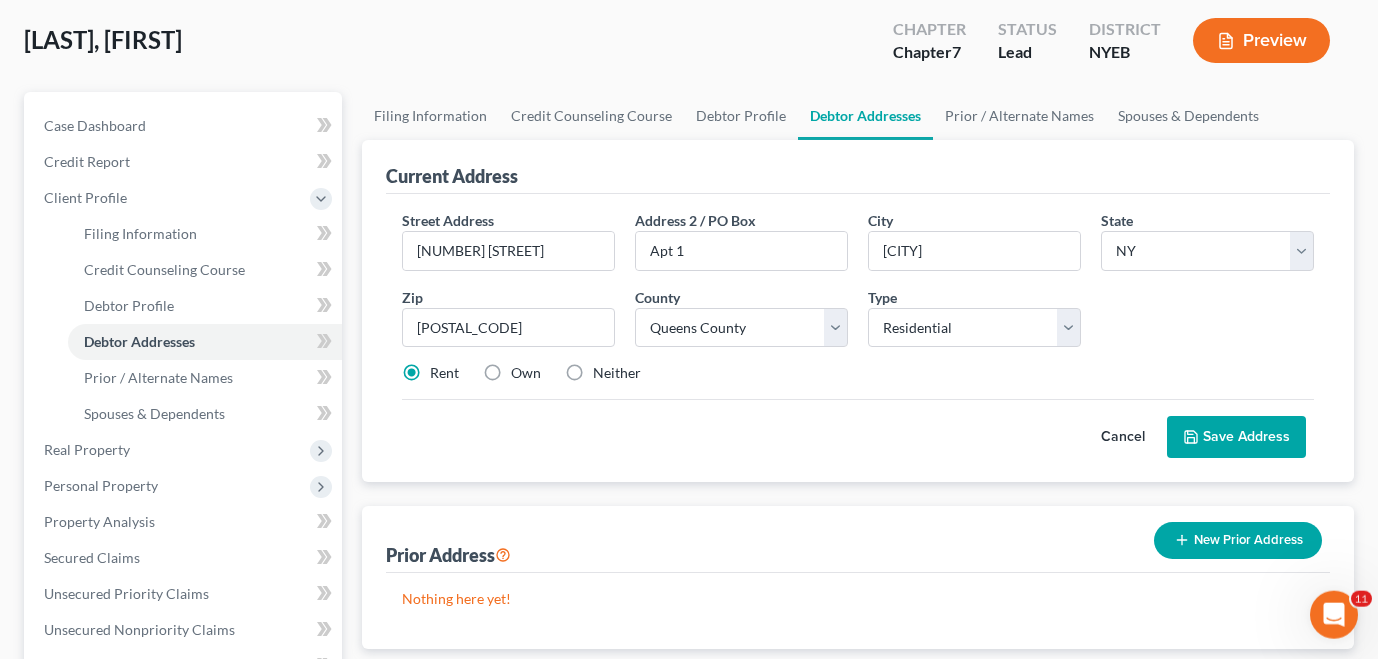 click on "Save Address" at bounding box center (1236, 437) 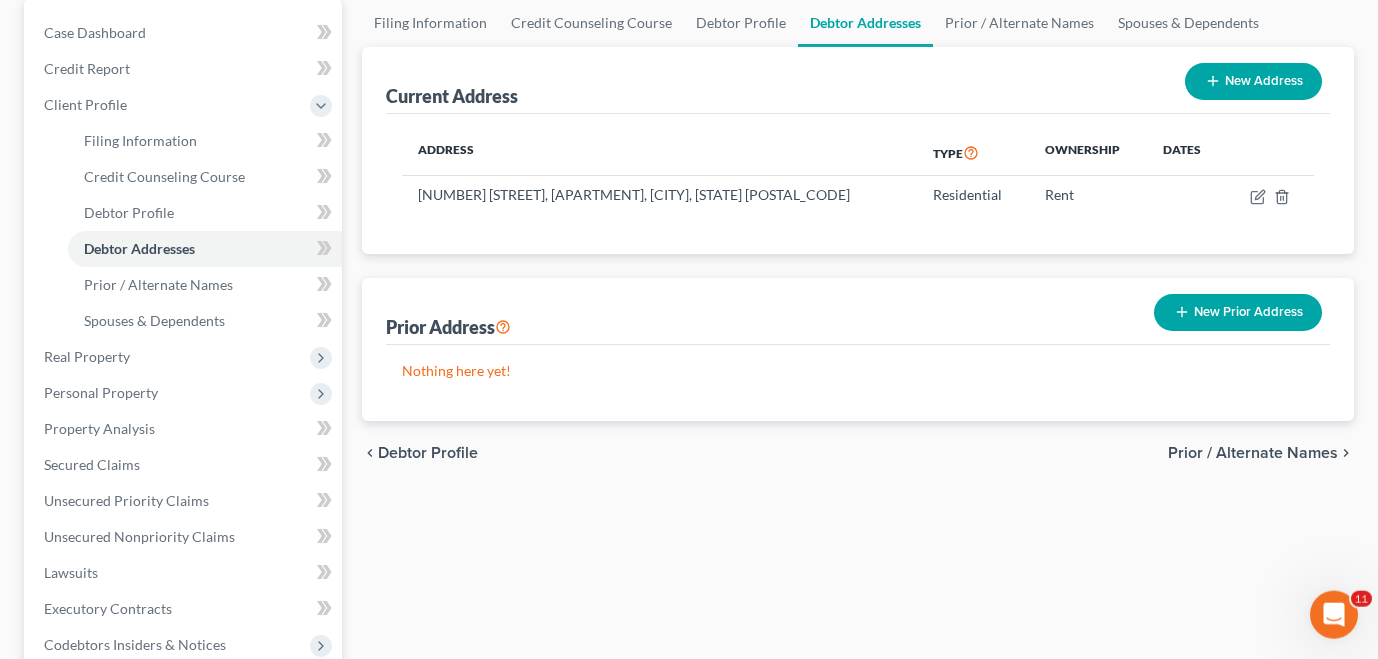 scroll, scrollTop: 194, scrollLeft: 0, axis: vertical 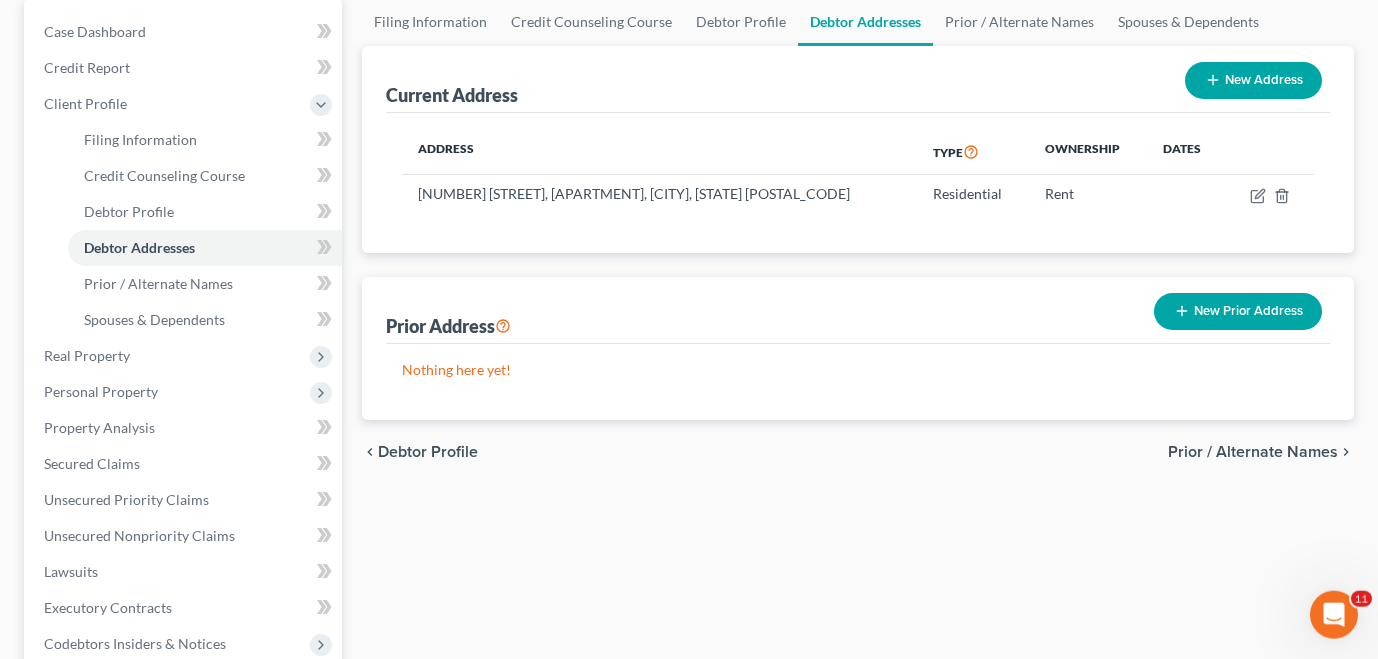 click on "Prior / Alternate Names" at bounding box center (1253, 452) 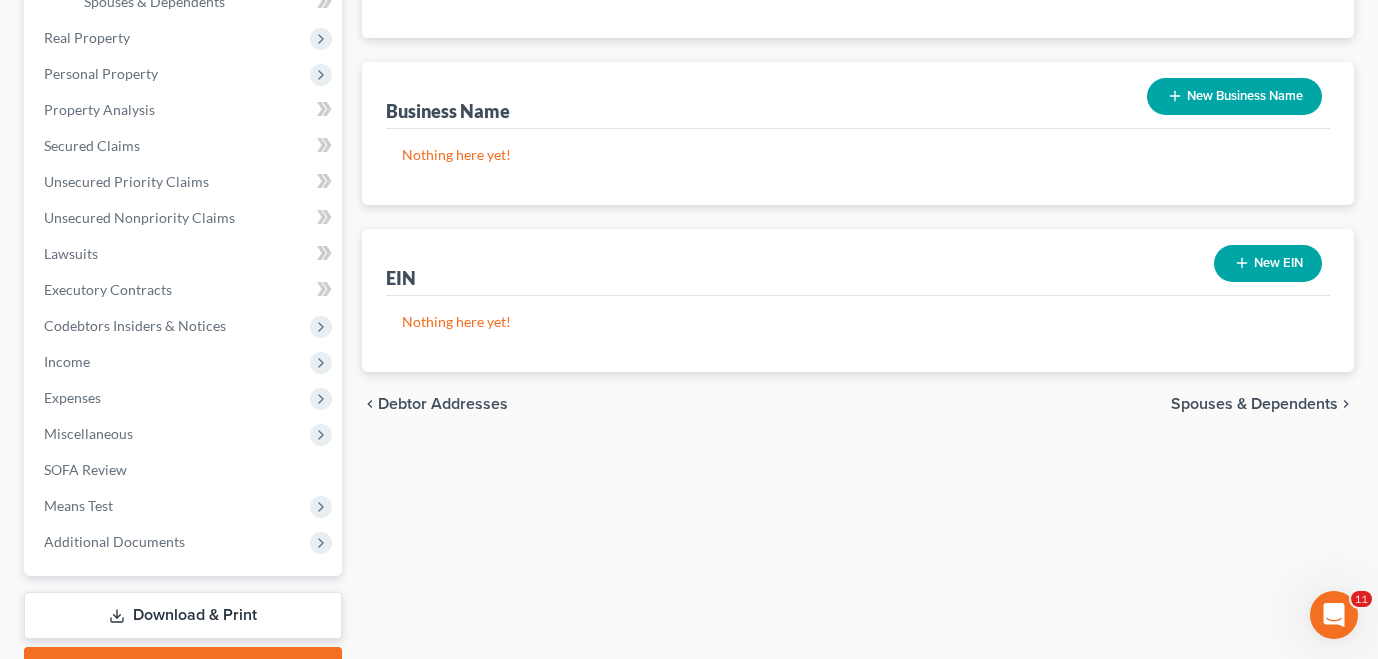 scroll, scrollTop: 515, scrollLeft: 0, axis: vertical 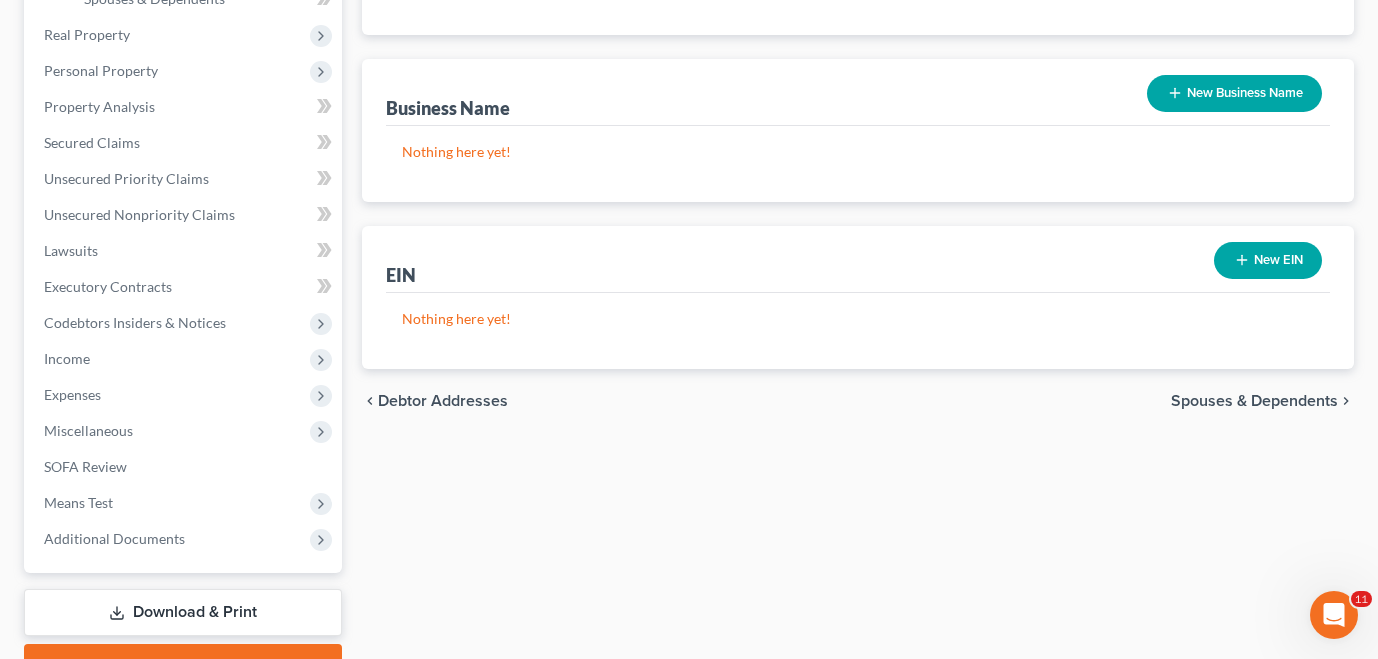 click on "Spouses & Dependents" at bounding box center [1254, 401] 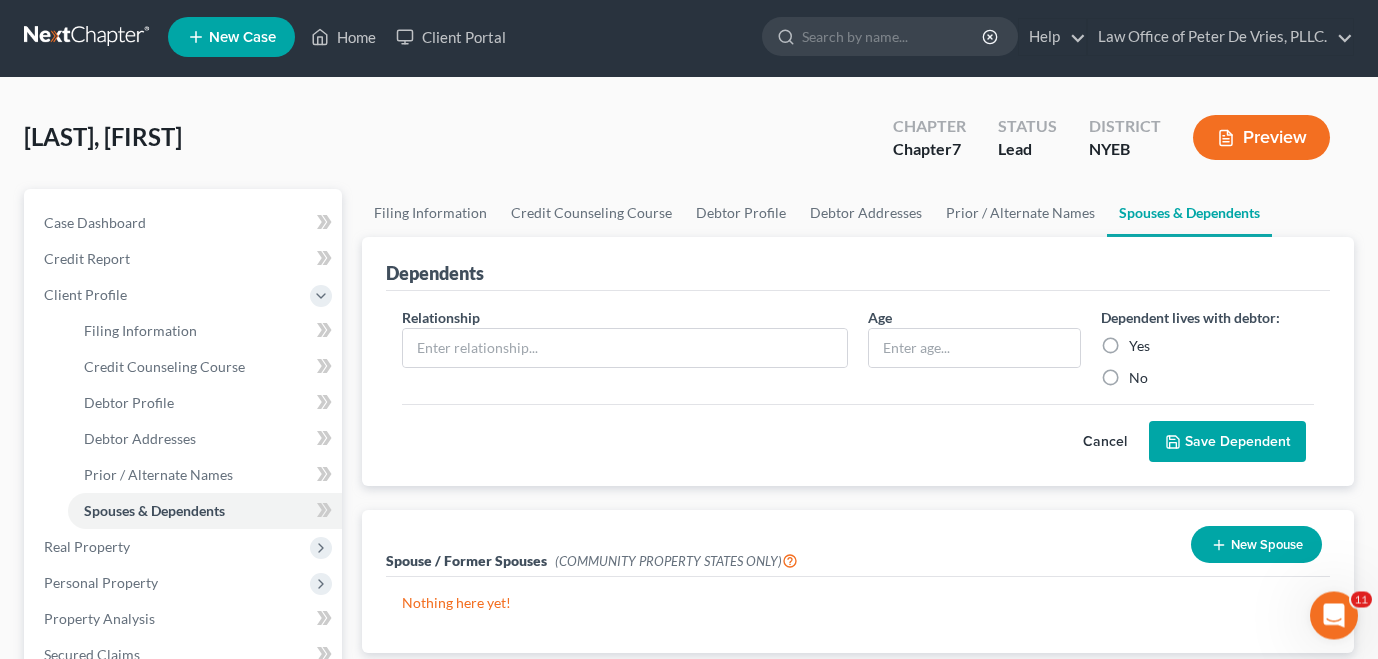 scroll, scrollTop: 0, scrollLeft: 0, axis: both 